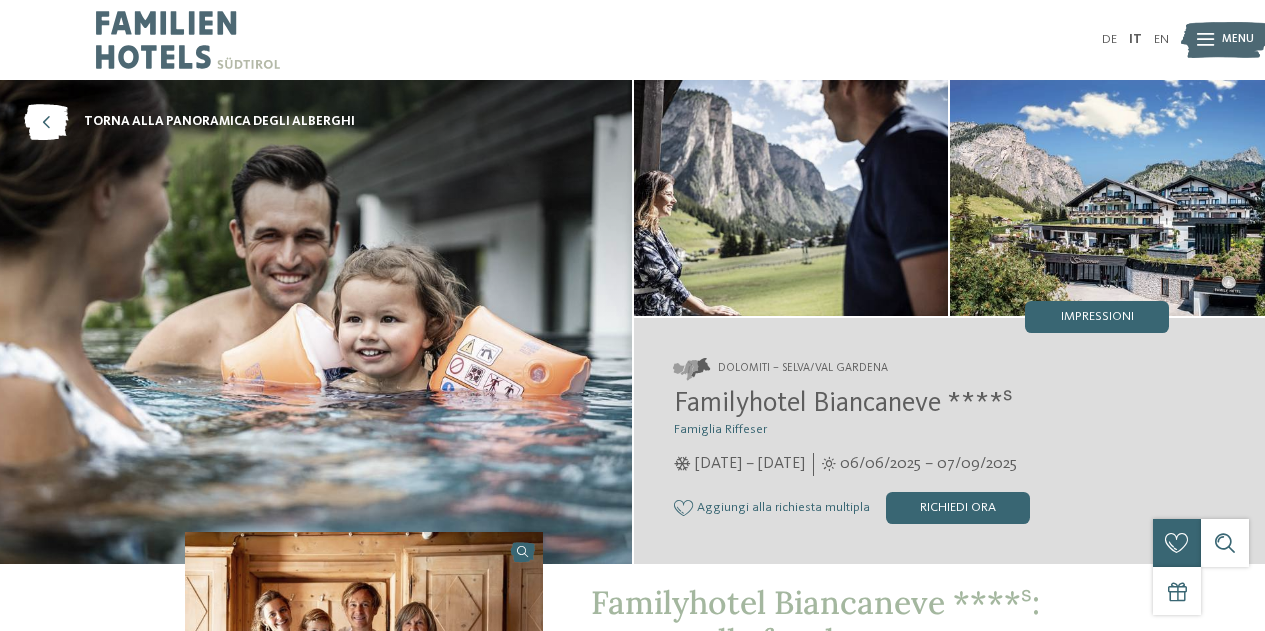 scroll, scrollTop: 0, scrollLeft: 0, axis: both 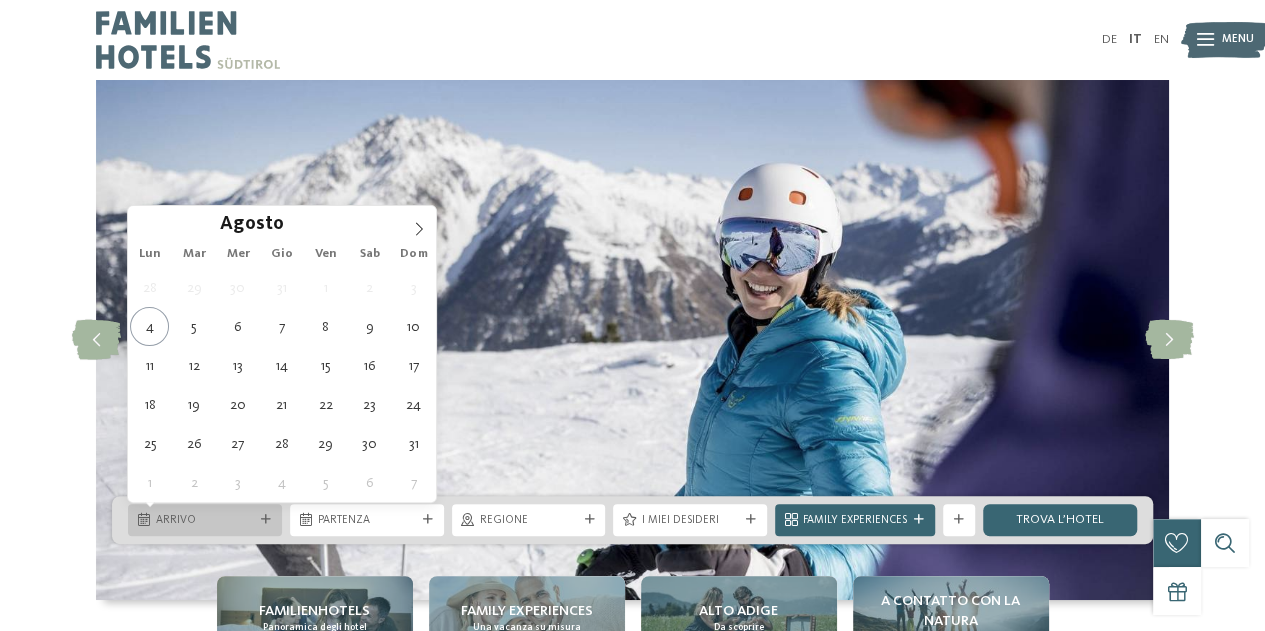 click on "Arrivo" at bounding box center (205, 521) 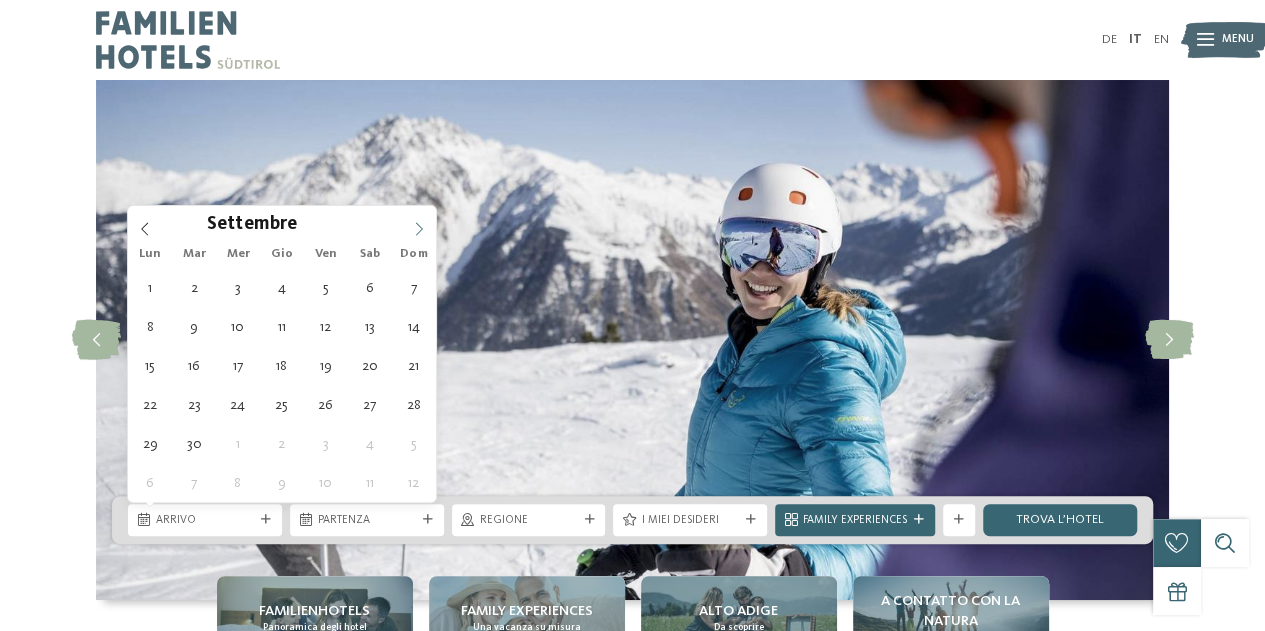 click 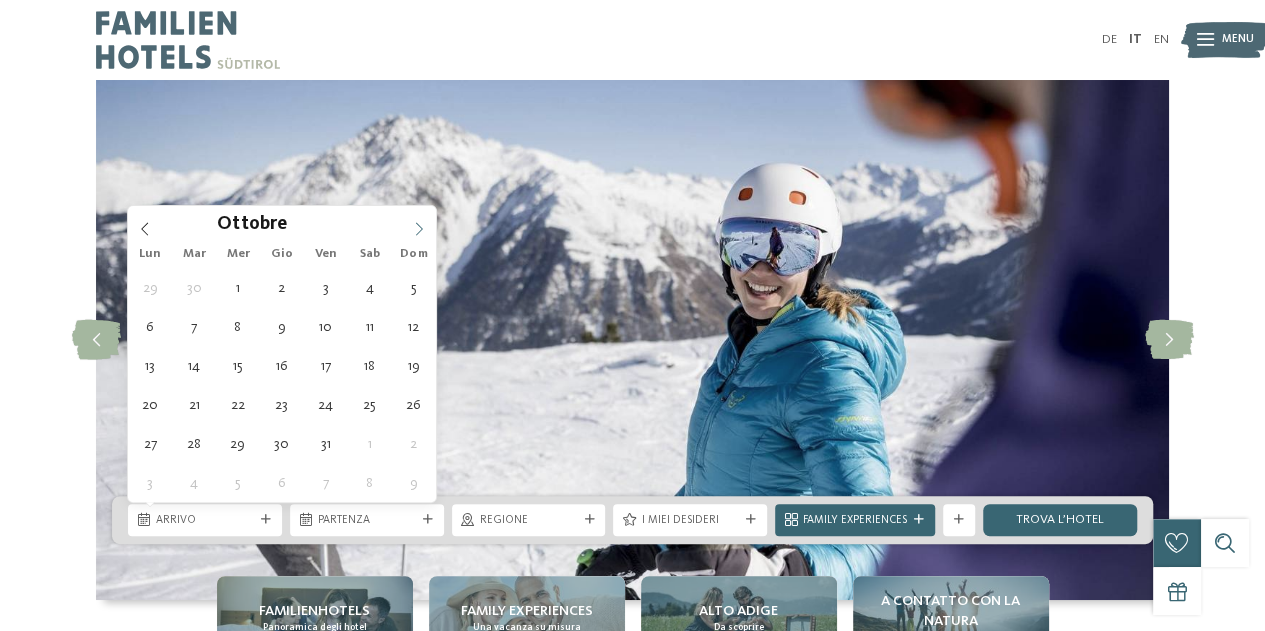 click 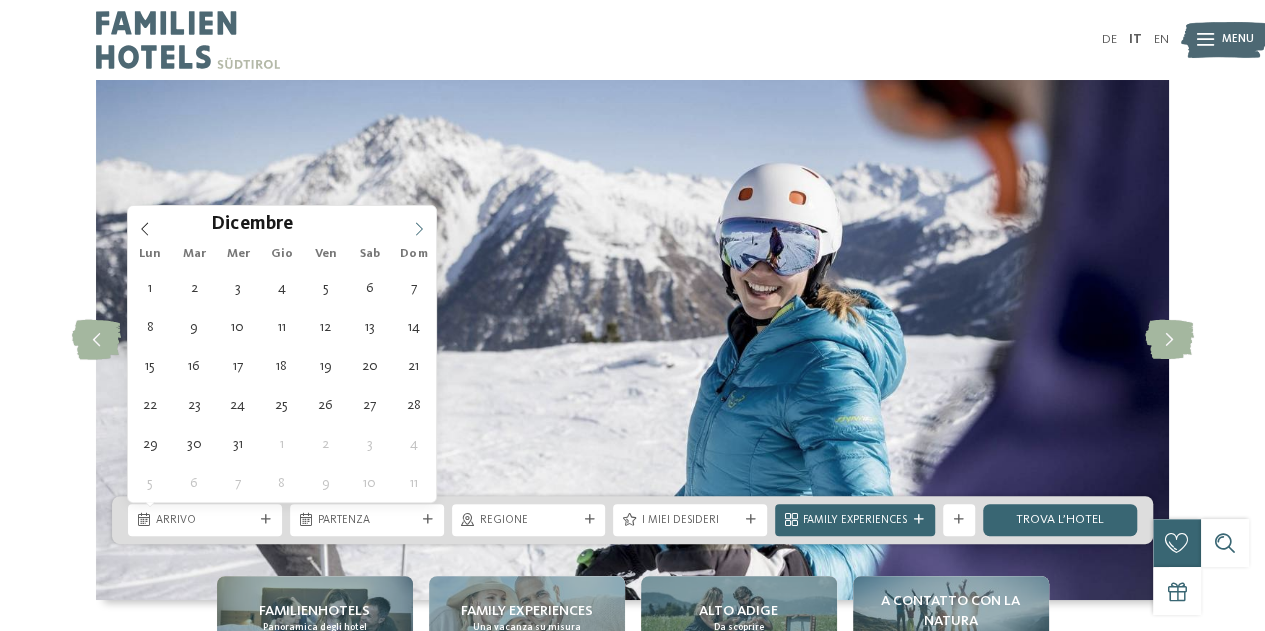 click 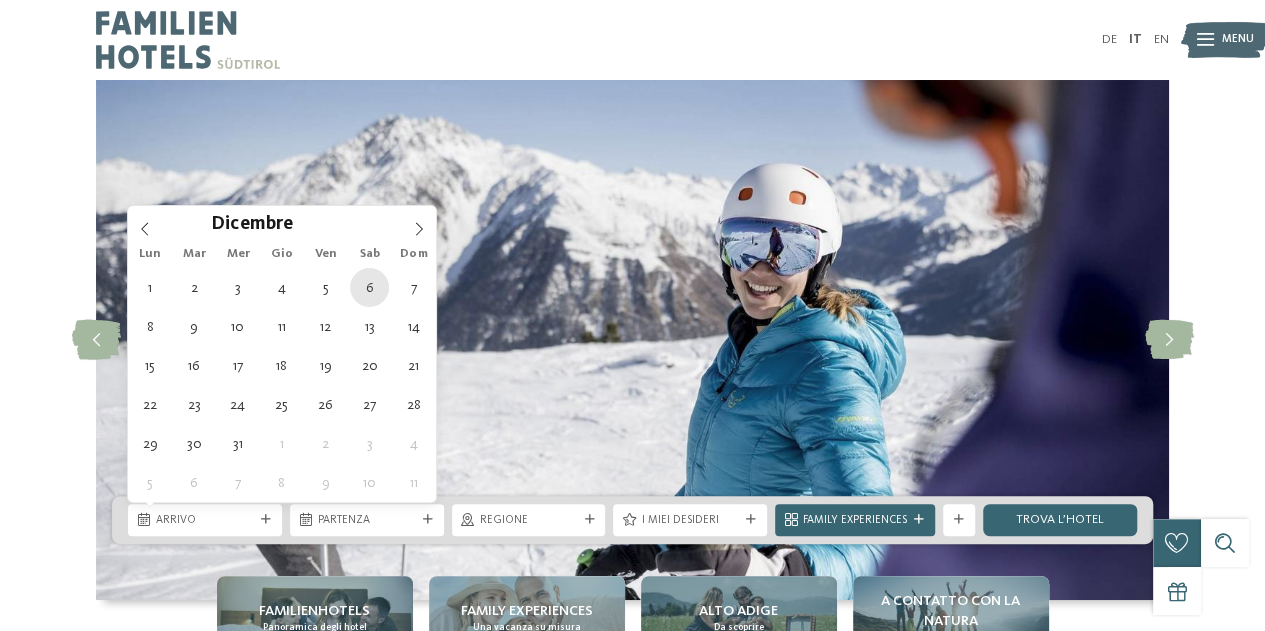 type on "06.12.2025" 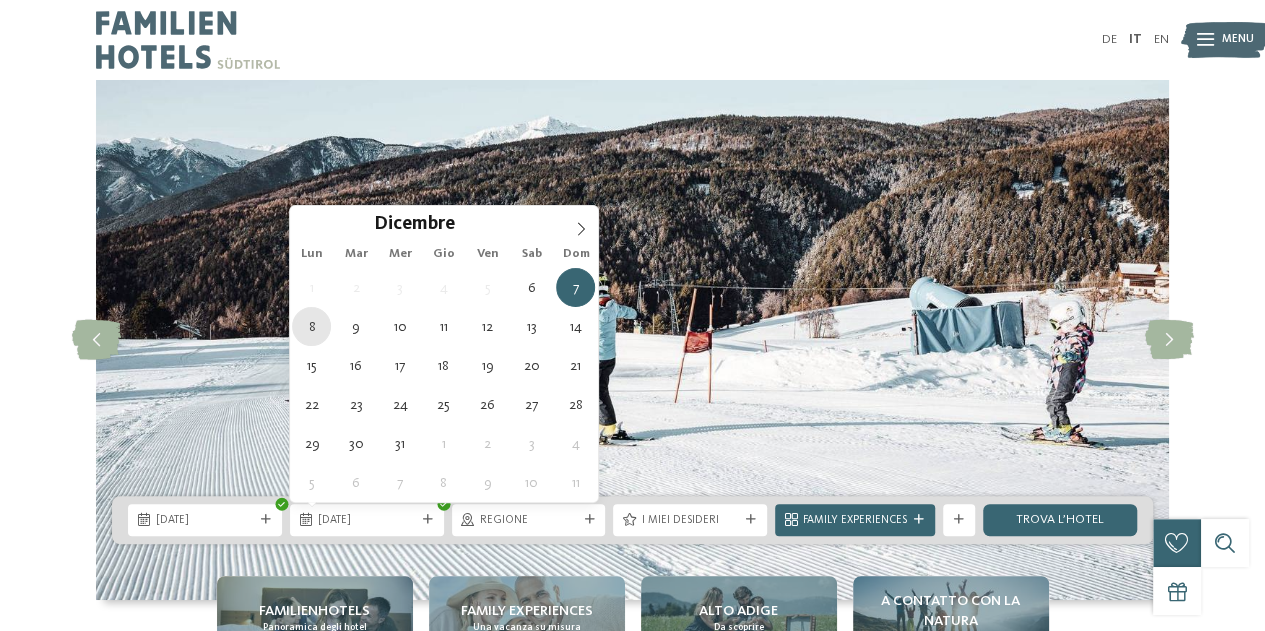 type on "08.12.2025" 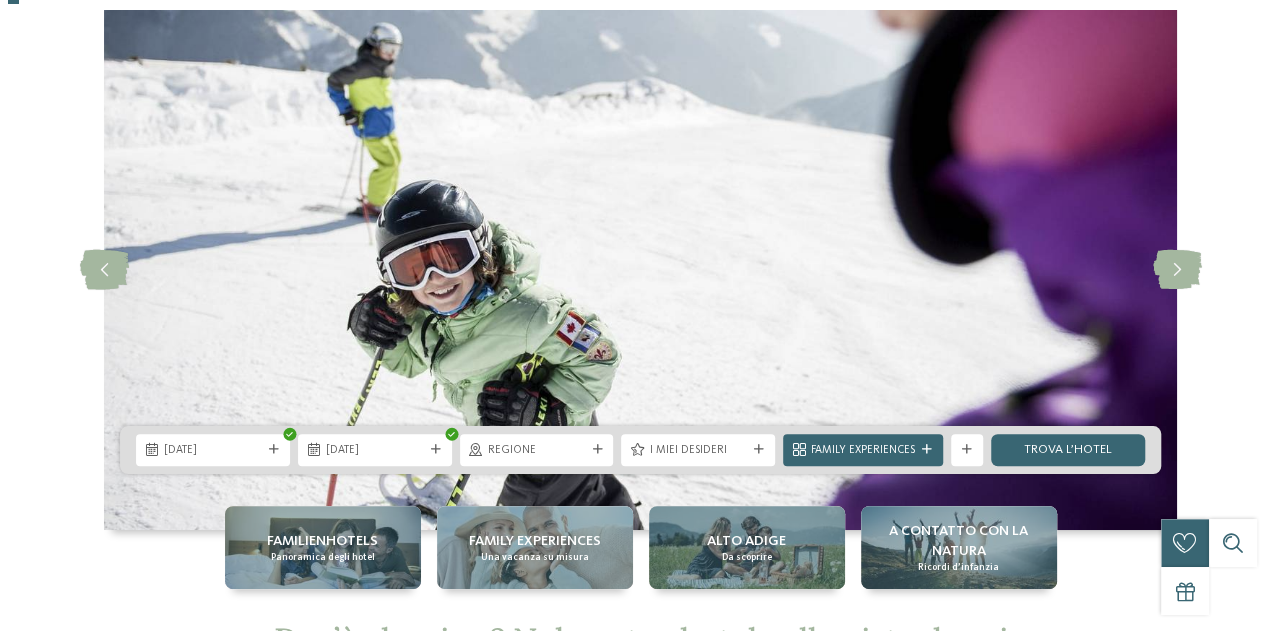 scroll, scrollTop: 200, scrollLeft: 0, axis: vertical 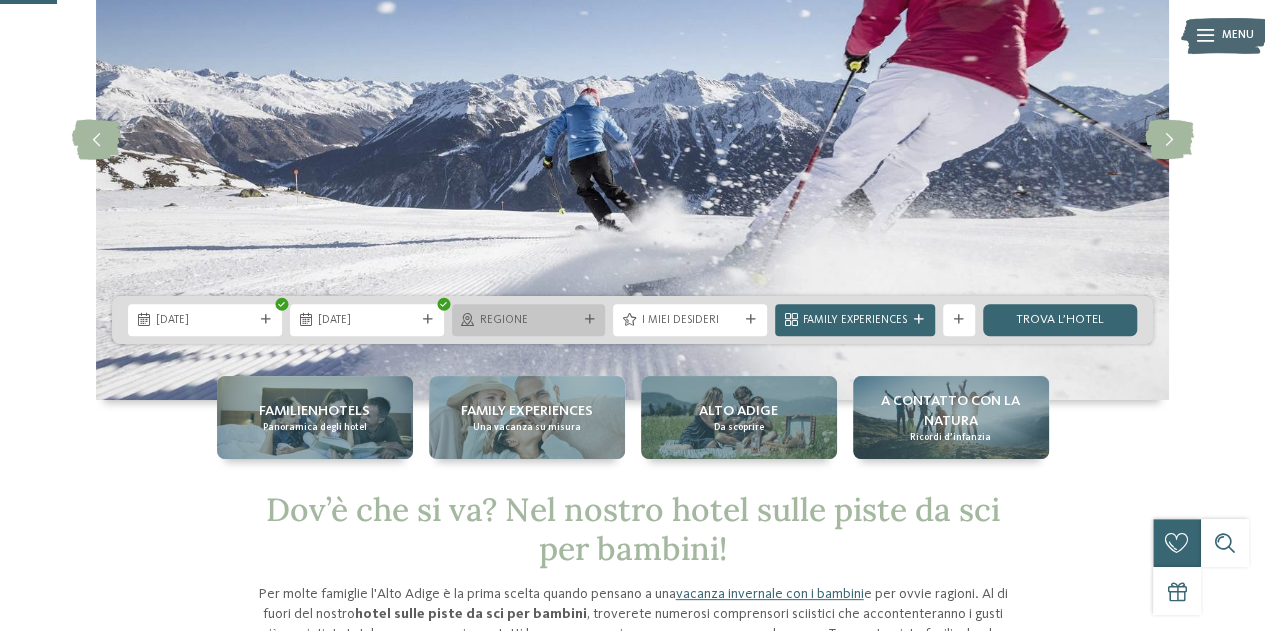 click on "Regione" at bounding box center (529, 321) 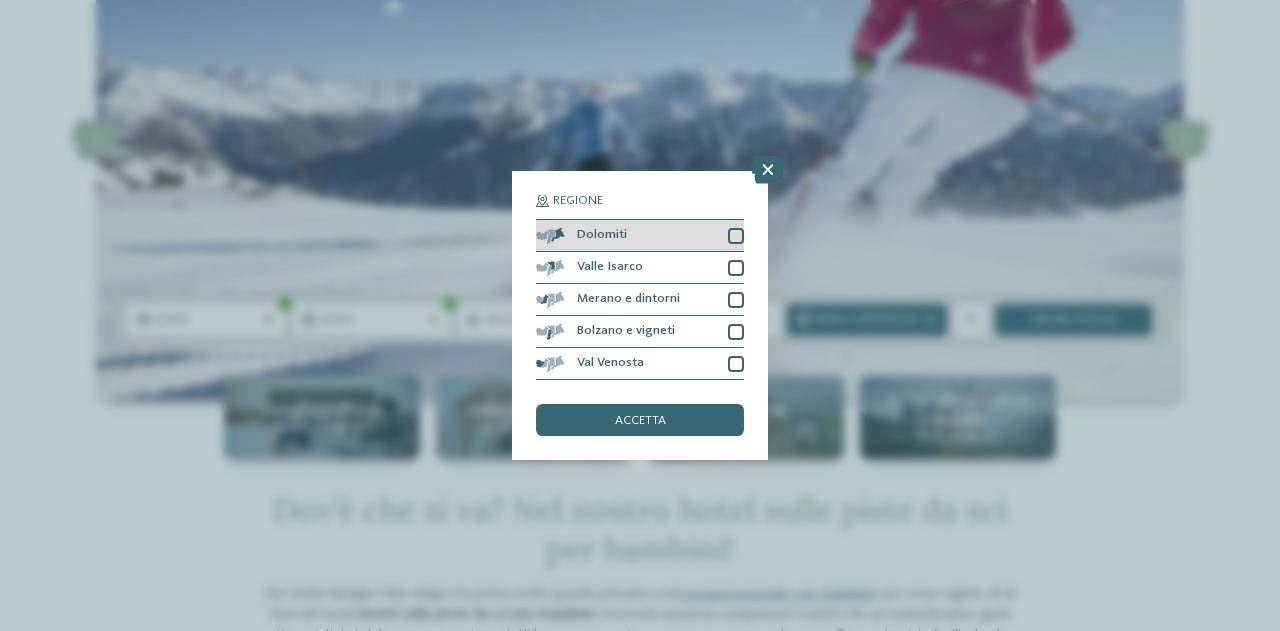 drag, startPoint x: 733, startPoint y: 236, endPoint x: 735, endPoint y: 246, distance: 10.198039 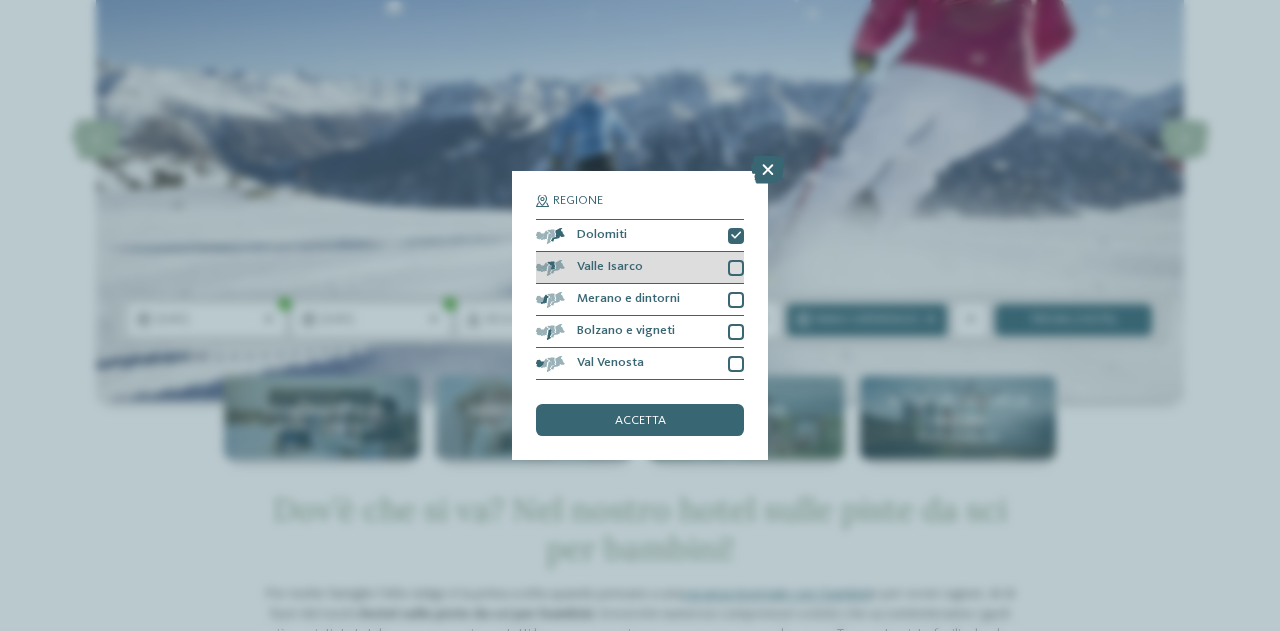 drag, startPoint x: 731, startPoint y: 266, endPoint x: 736, endPoint y: 294, distance: 28.442924 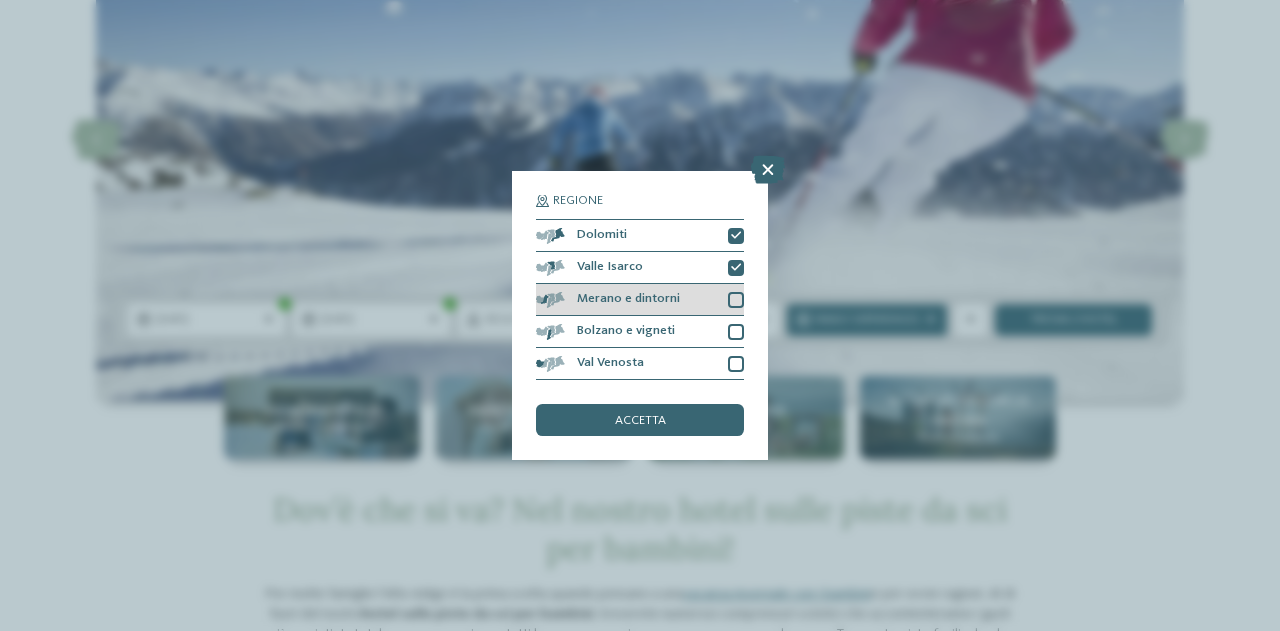 drag, startPoint x: 736, startPoint y: 295, endPoint x: 741, endPoint y: 310, distance: 15.811388 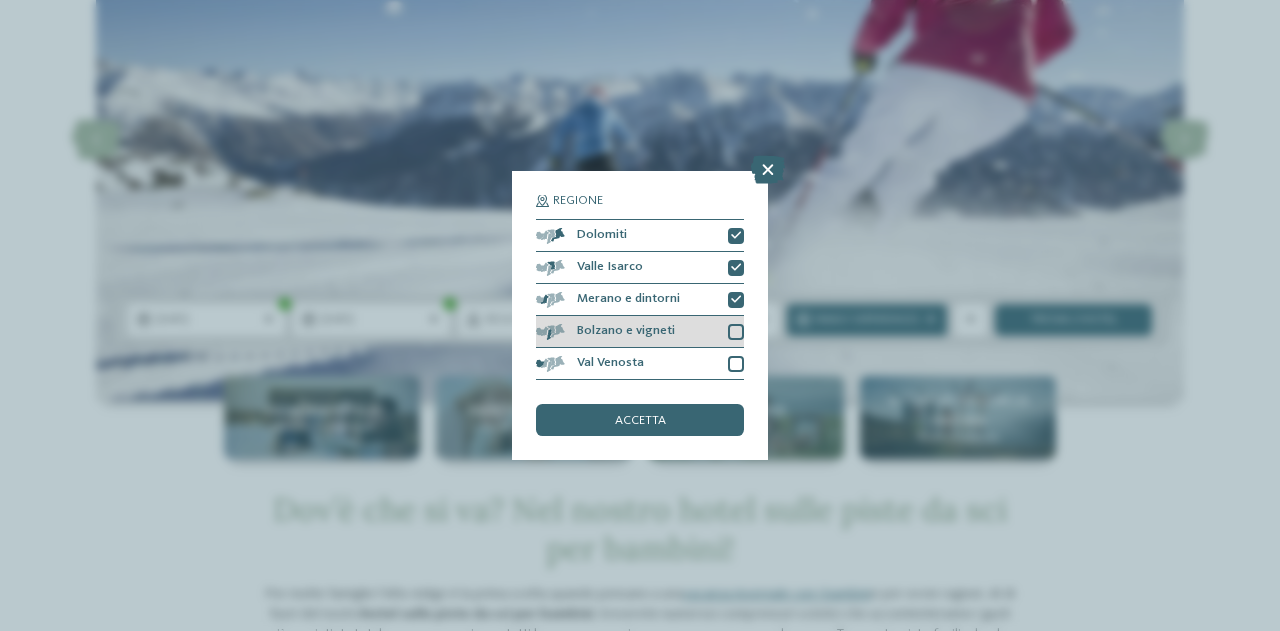 drag, startPoint x: 742, startPoint y: 325, endPoint x: 742, endPoint y: 336, distance: 11 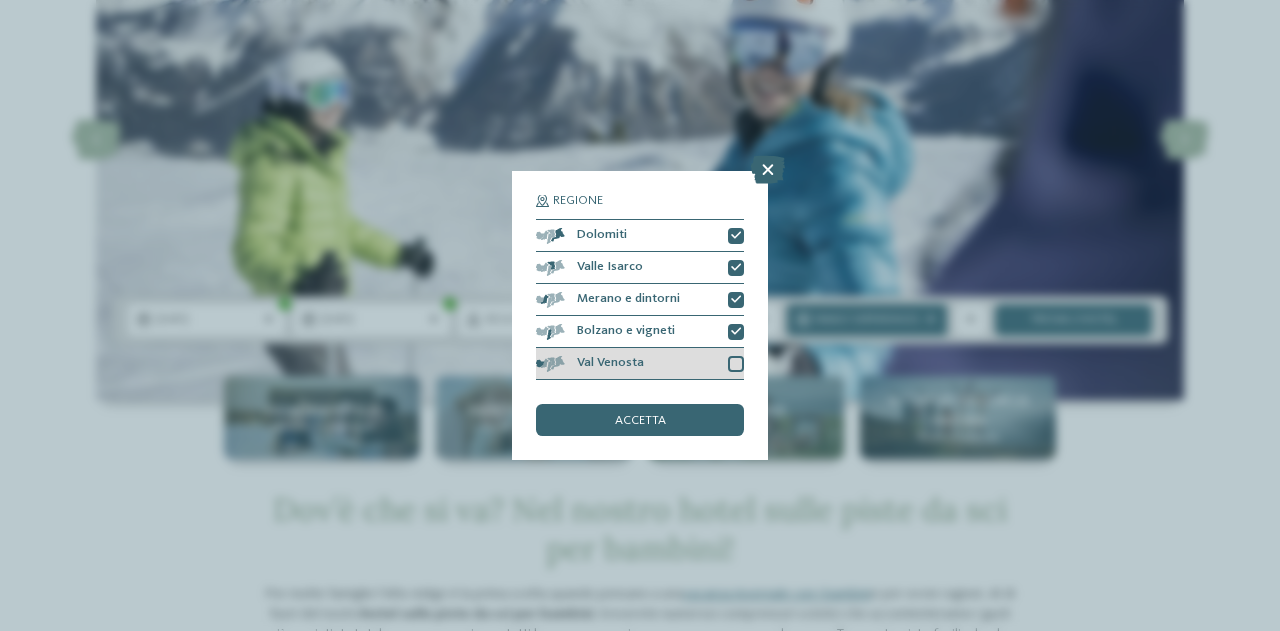 click at bounding box center (736, 364) 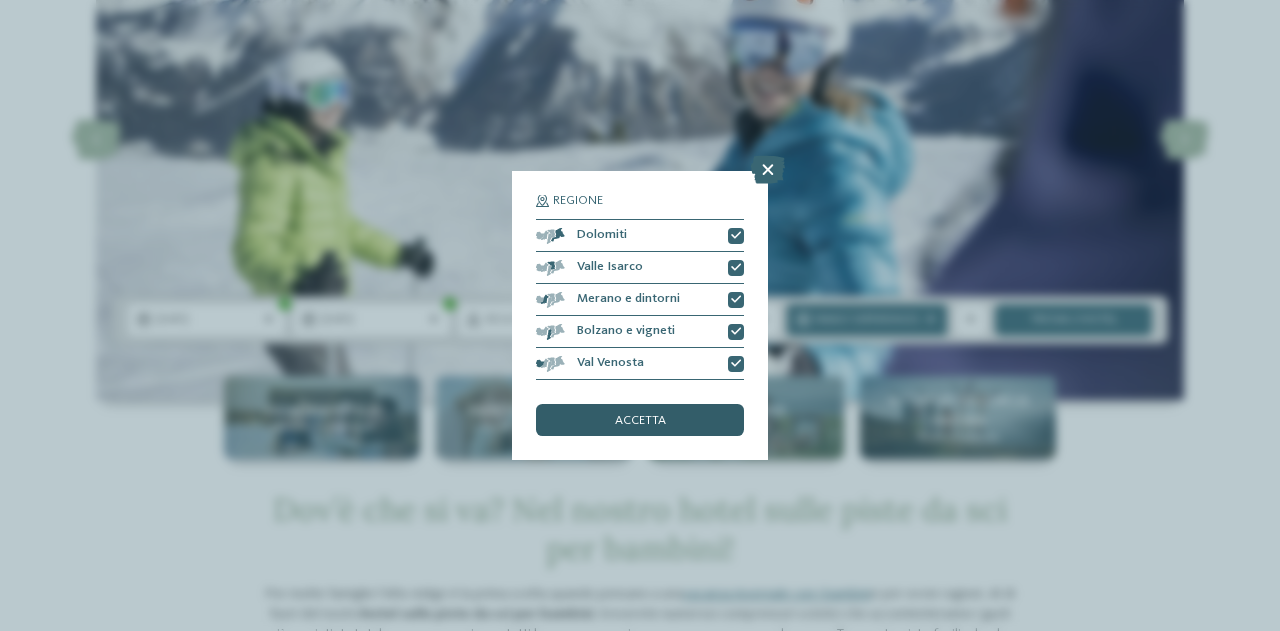 click on "accetta" at bounding box center (640, 420) 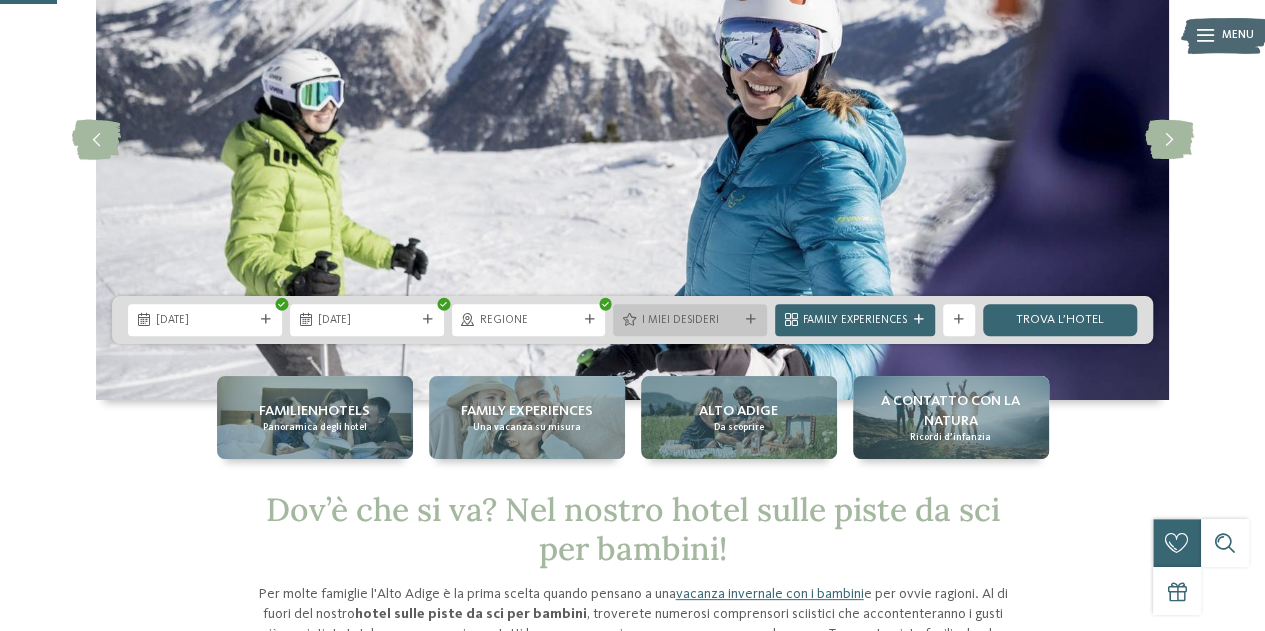 click on "I miei desideri" at bounding box center (690, 321) 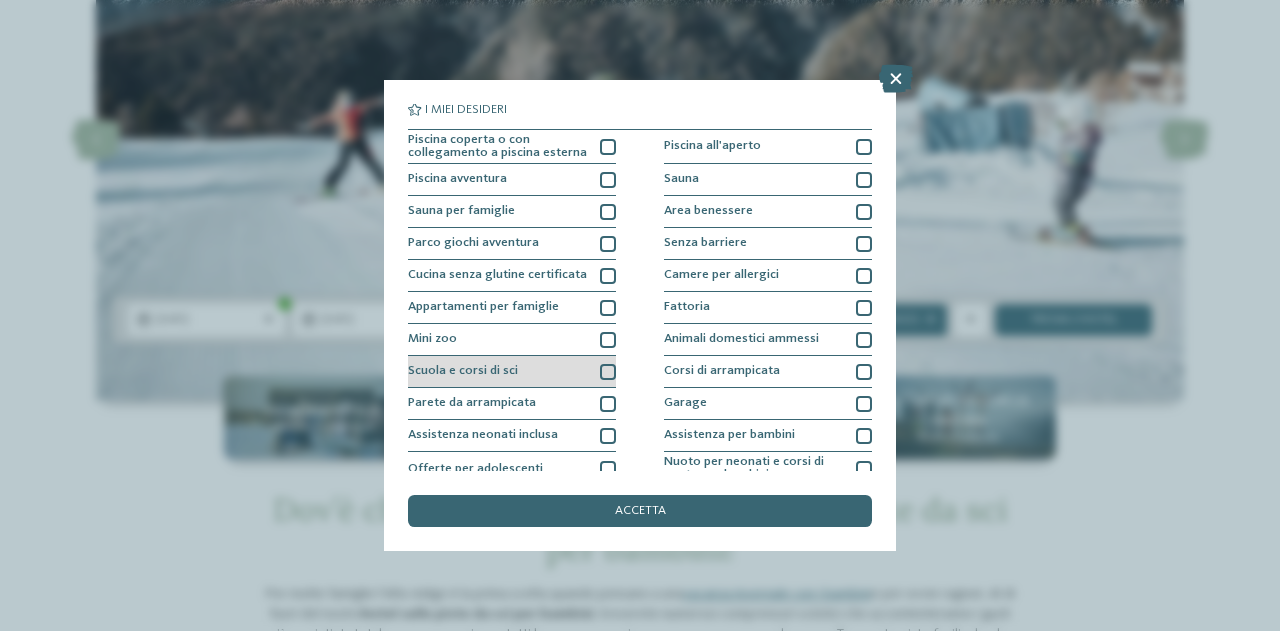 click at bounding box center (608, 372) 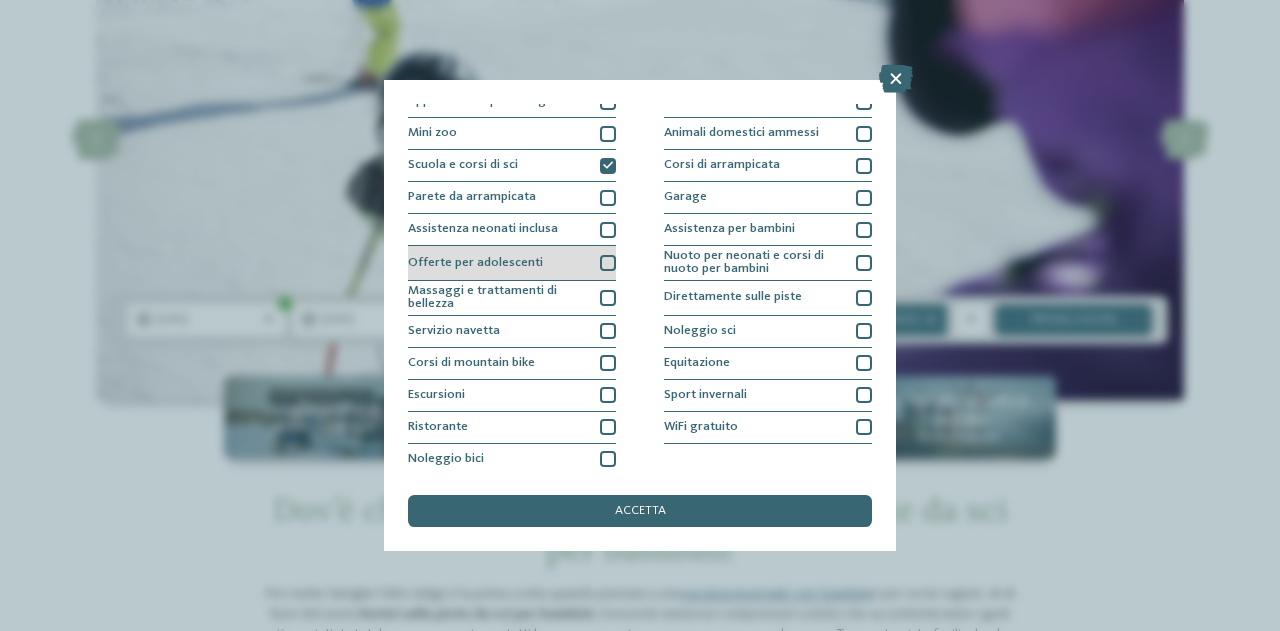 scroll, scrollTop: 208, scrollLeft: 0, axis: vertical 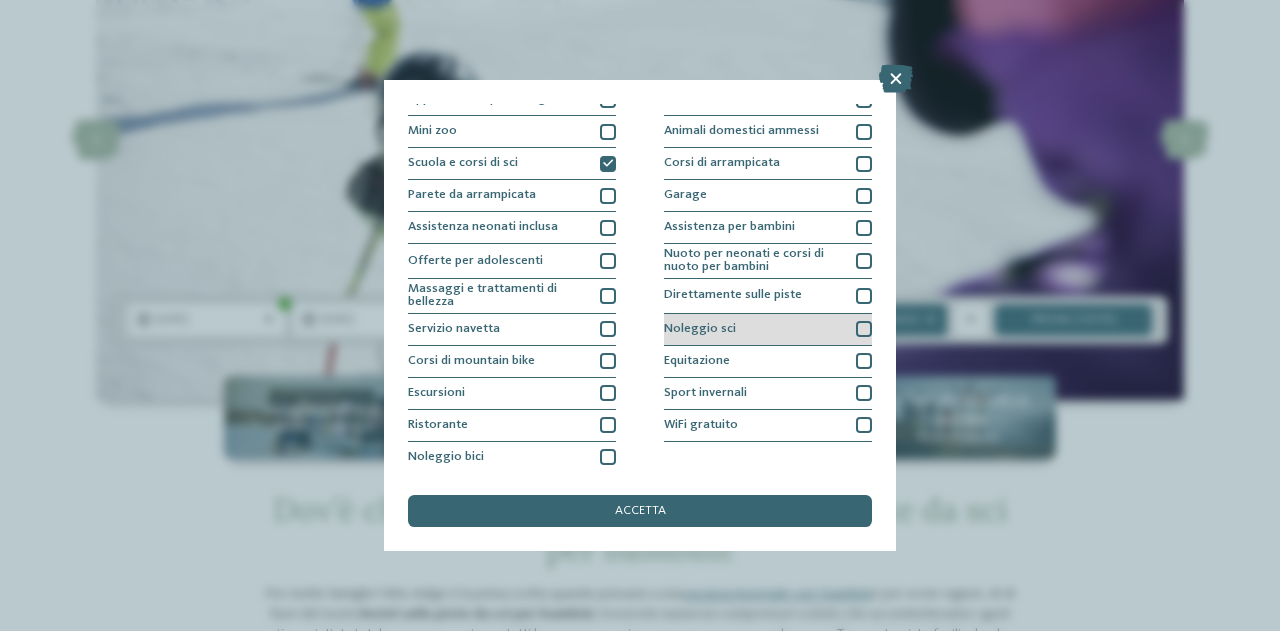 click at bounding box center [864, 329] 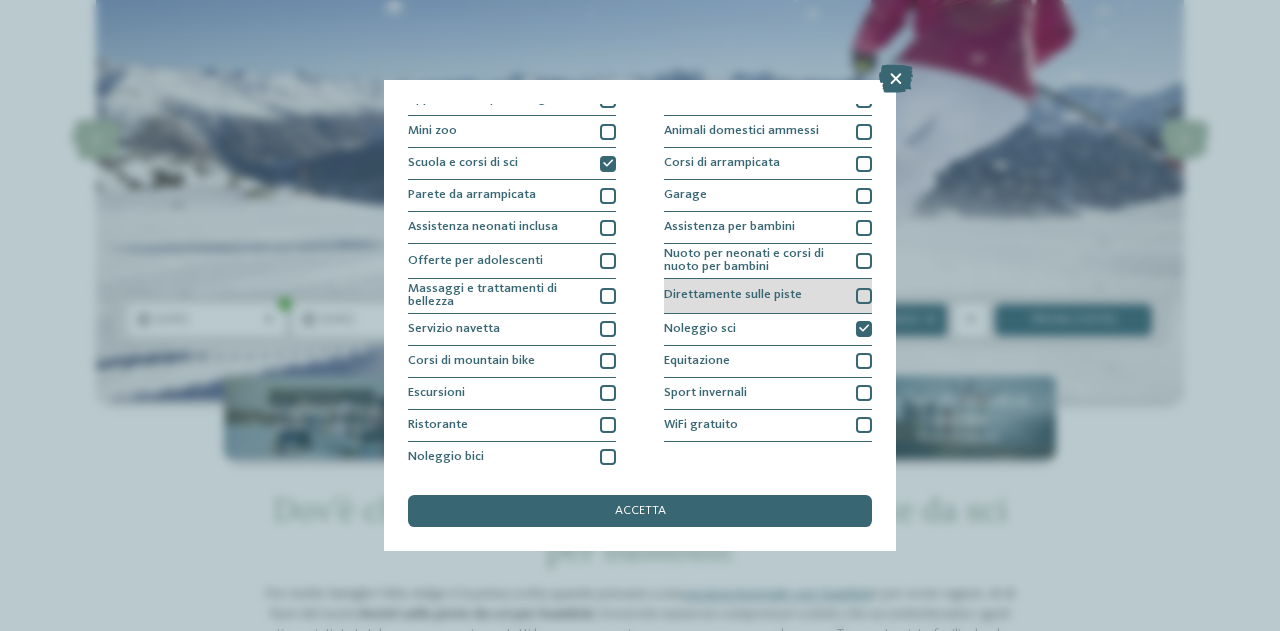 click at bounding box center [864, 296] 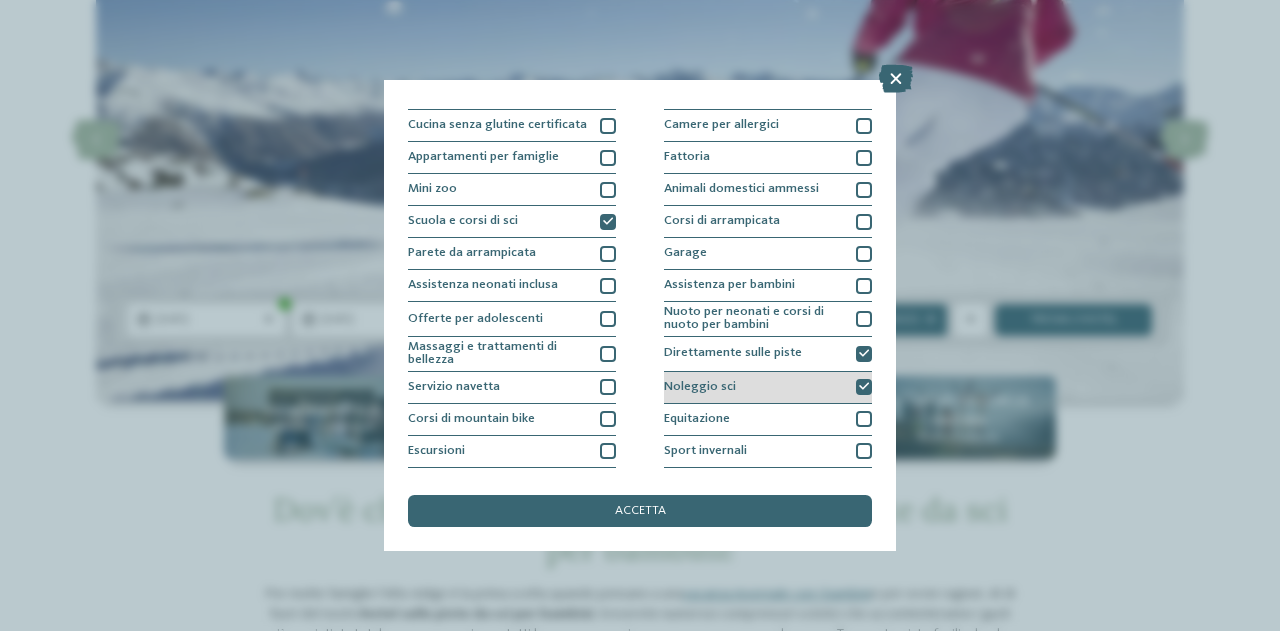scroll, scrollTop: 108, scrollLeft: 0, axis: vertical 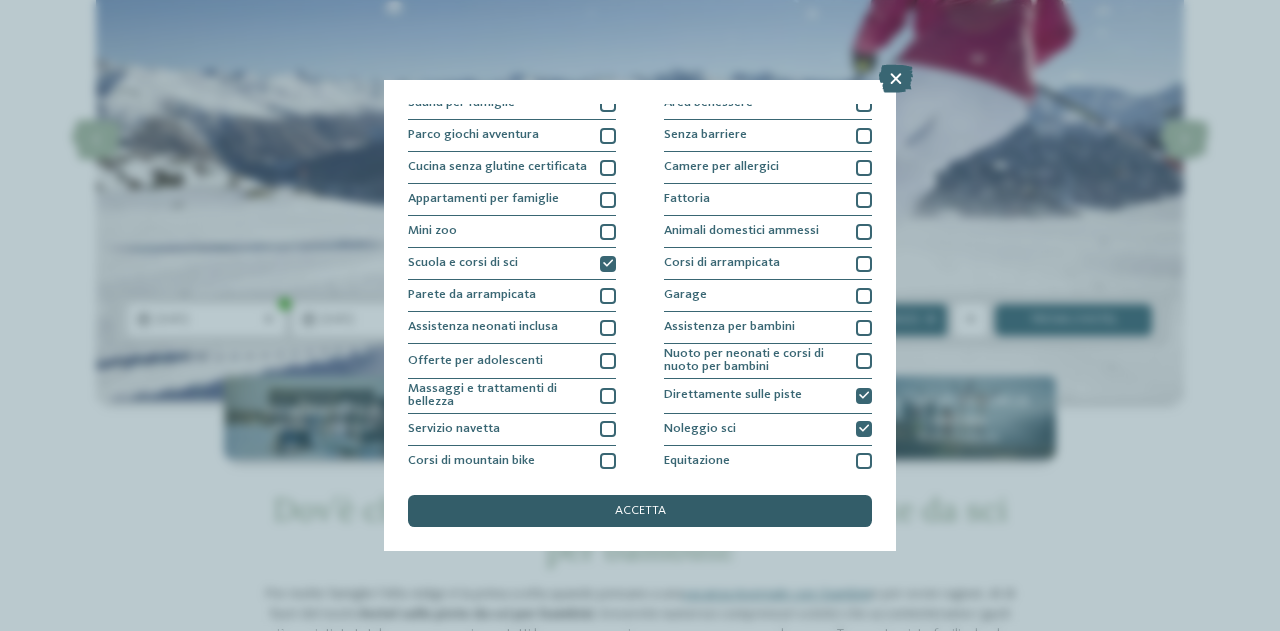 click on "accetta" at bounding box center (640, 511) 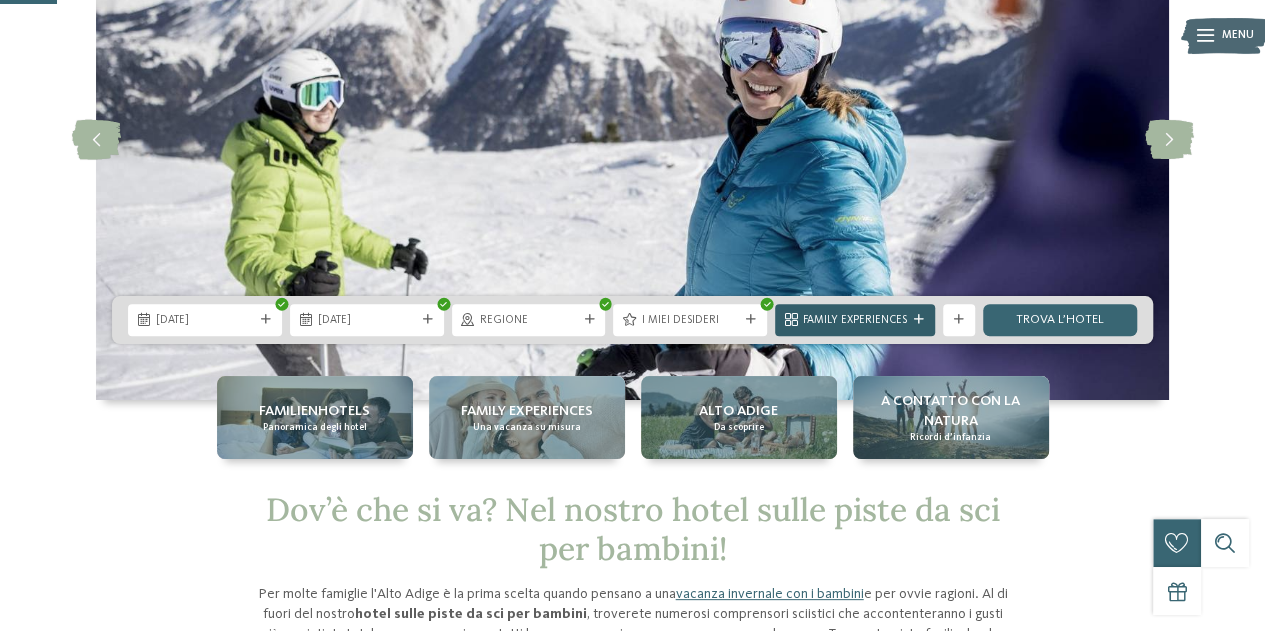 click on "Family Experiences" at bounding box center [855, 321] 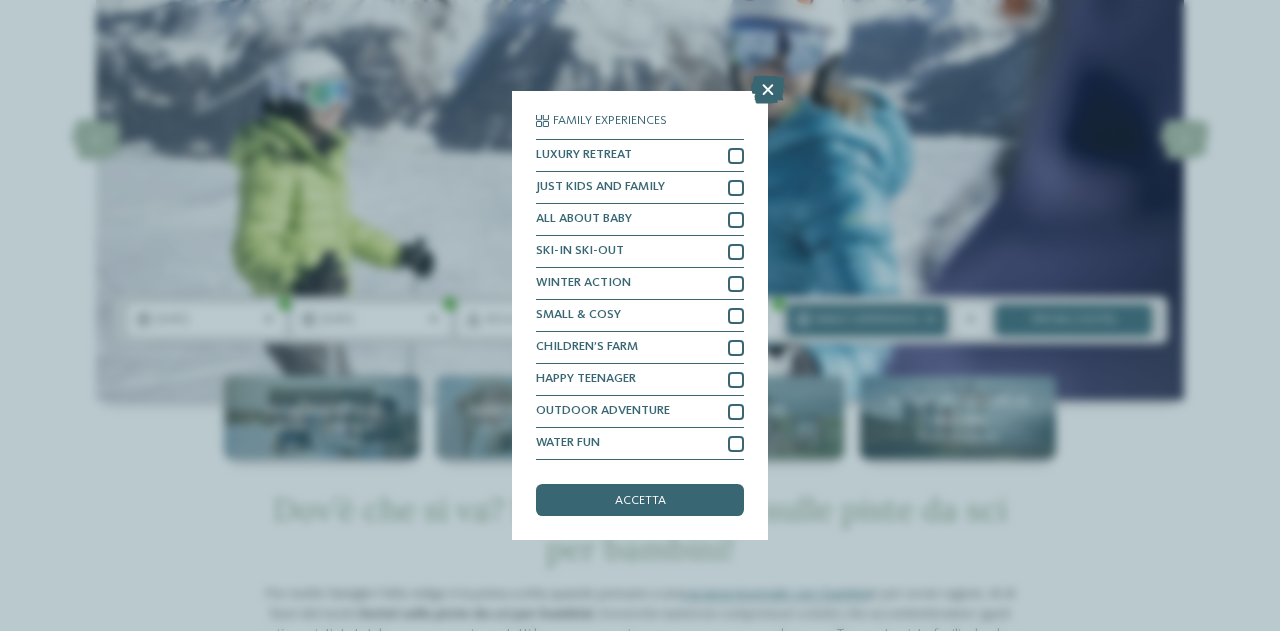 drag, startPoint x: 656, startPoint y: 505, endPoint x: 1085, endPoint y: 347, distance: 457.17065 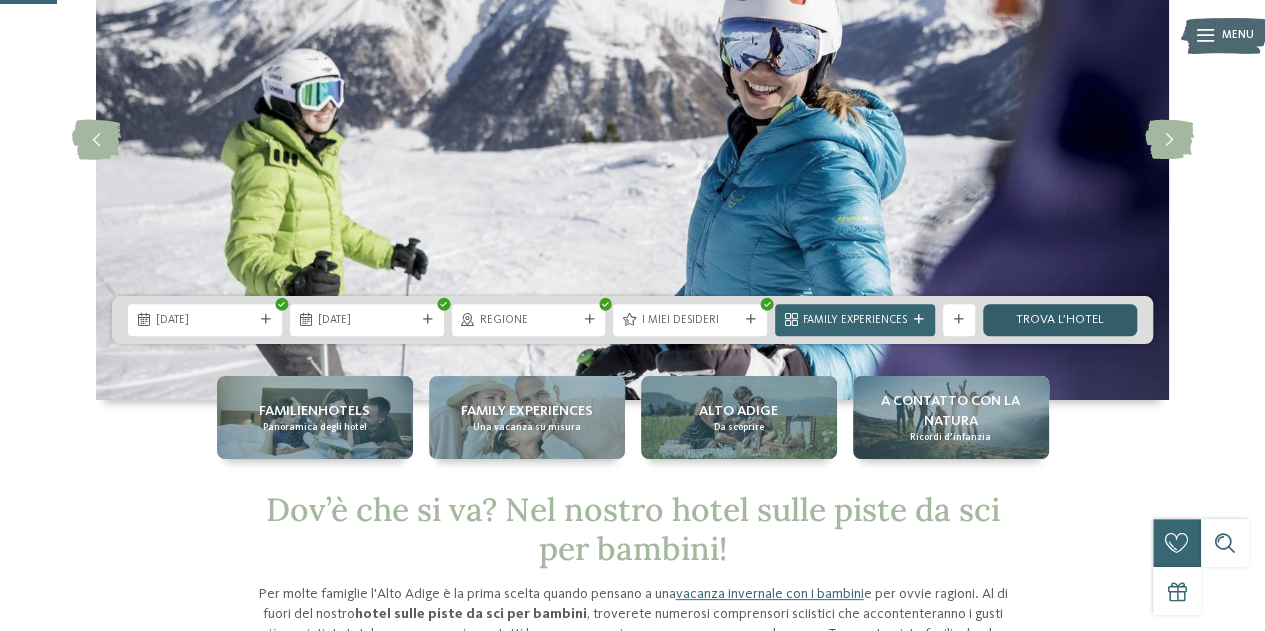 click on "trova l’hotel" at bounding box center (1060, 320) 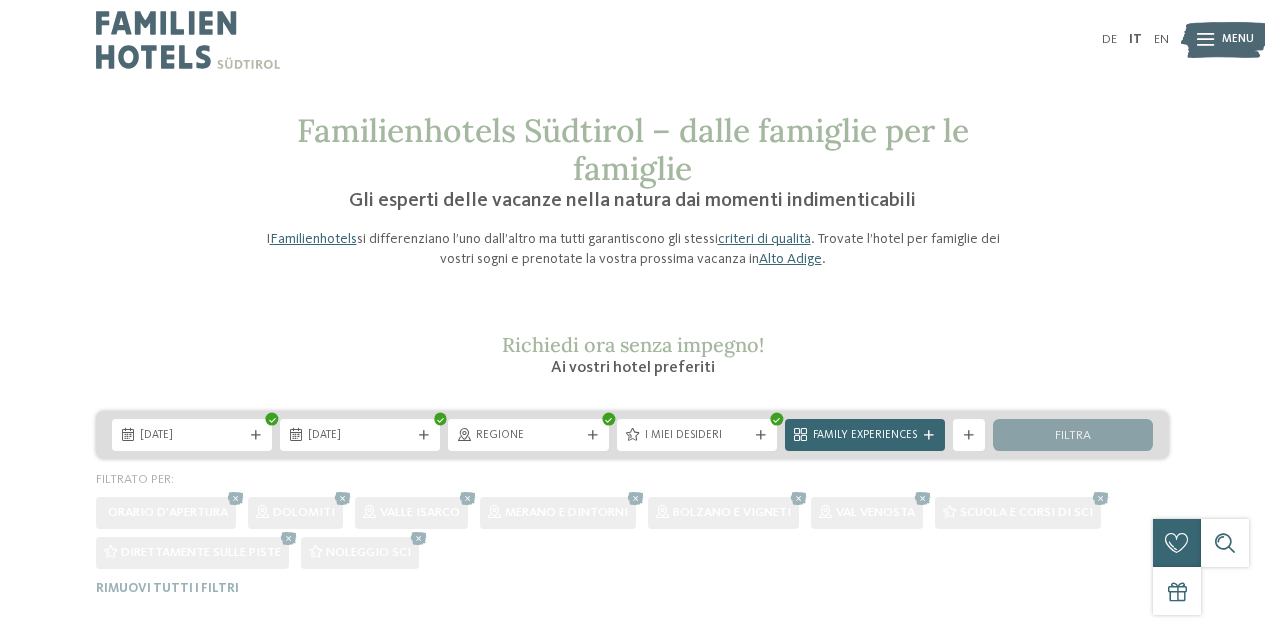 scroll, scrollTop: 0, scrollLeft: 0, axis: both 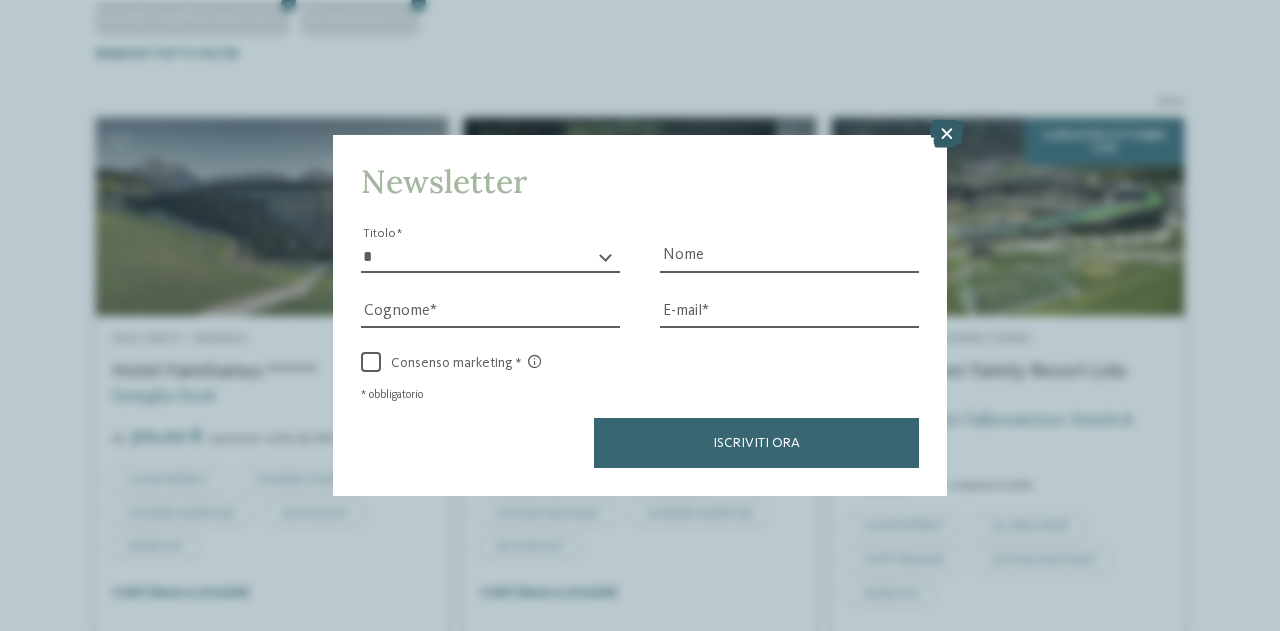 click at bounding box center [947, 134] 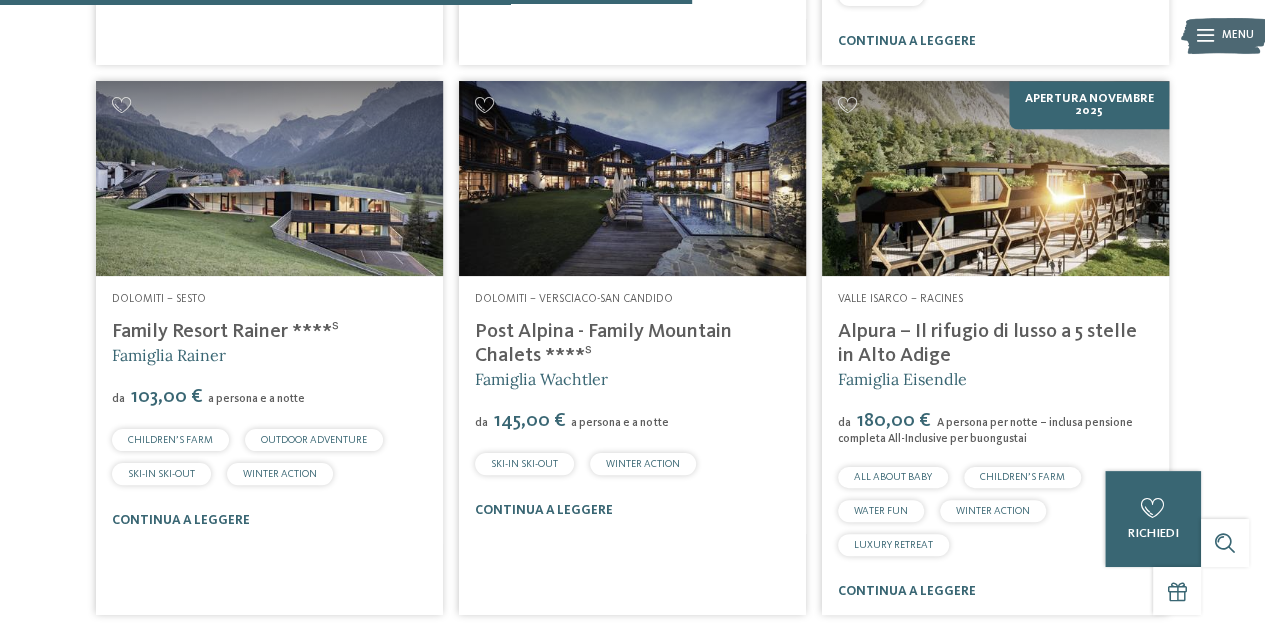 scroll, scrollTop: 1134, scrollLeft: 0, axis: vertical 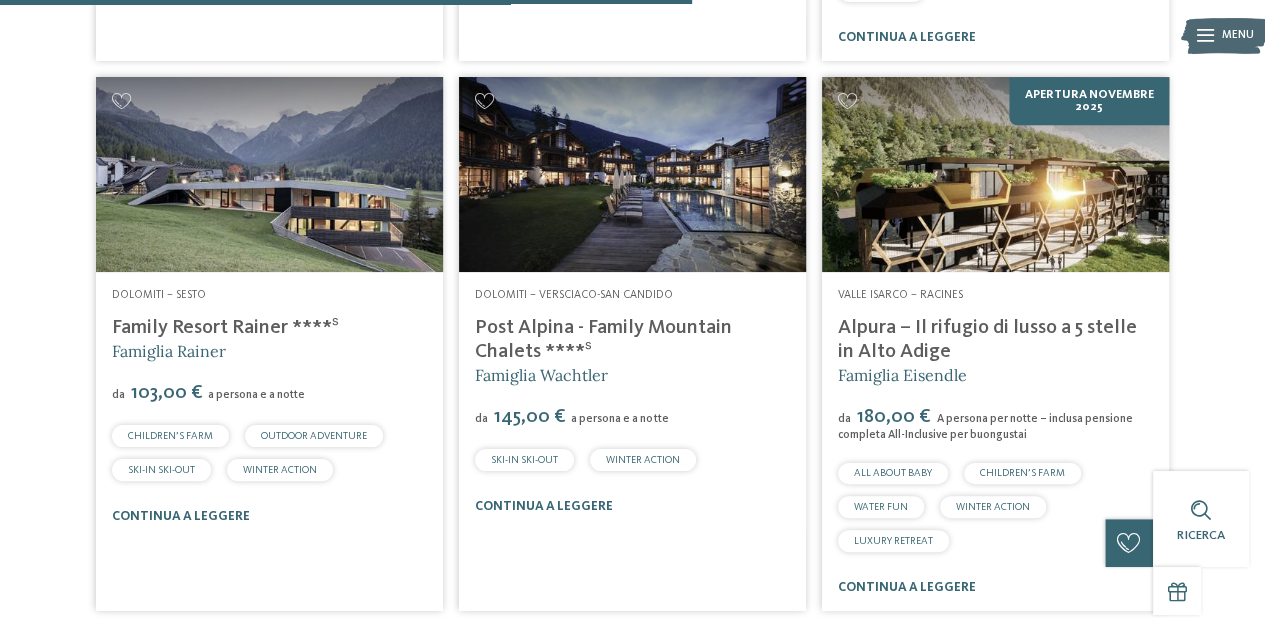 click on "Valle Isarco – Racines" at bounding box center (995, 296) 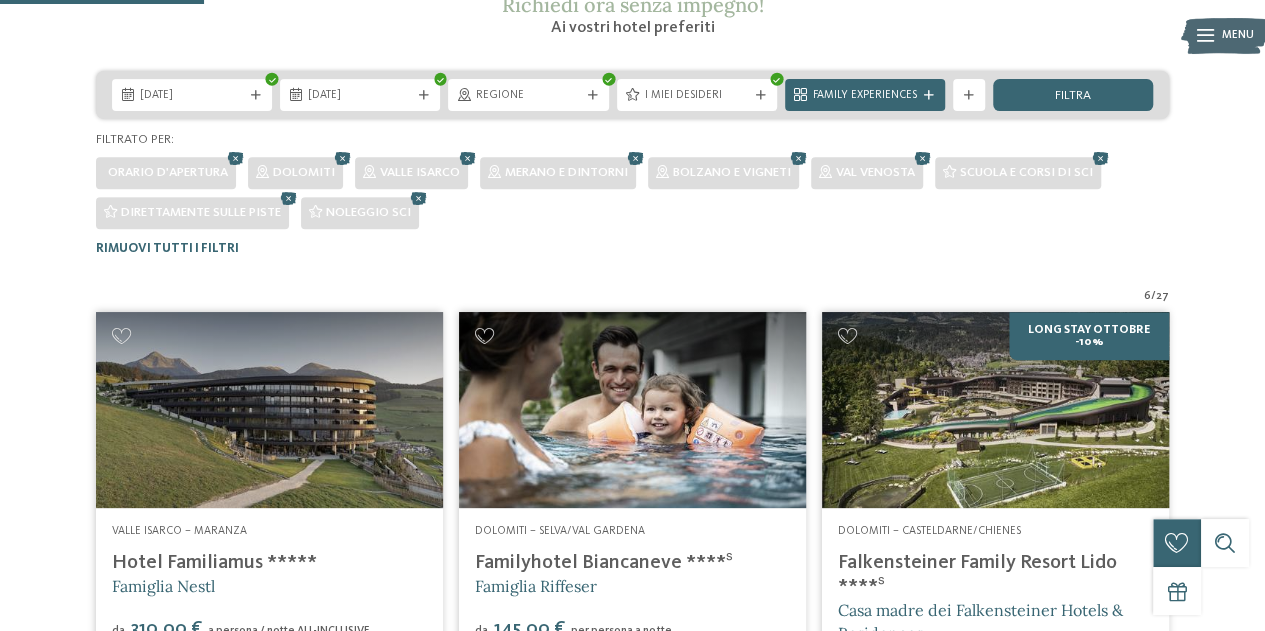 scroll, scrollTop: 734, scrollLeft: 0, axis: vertical 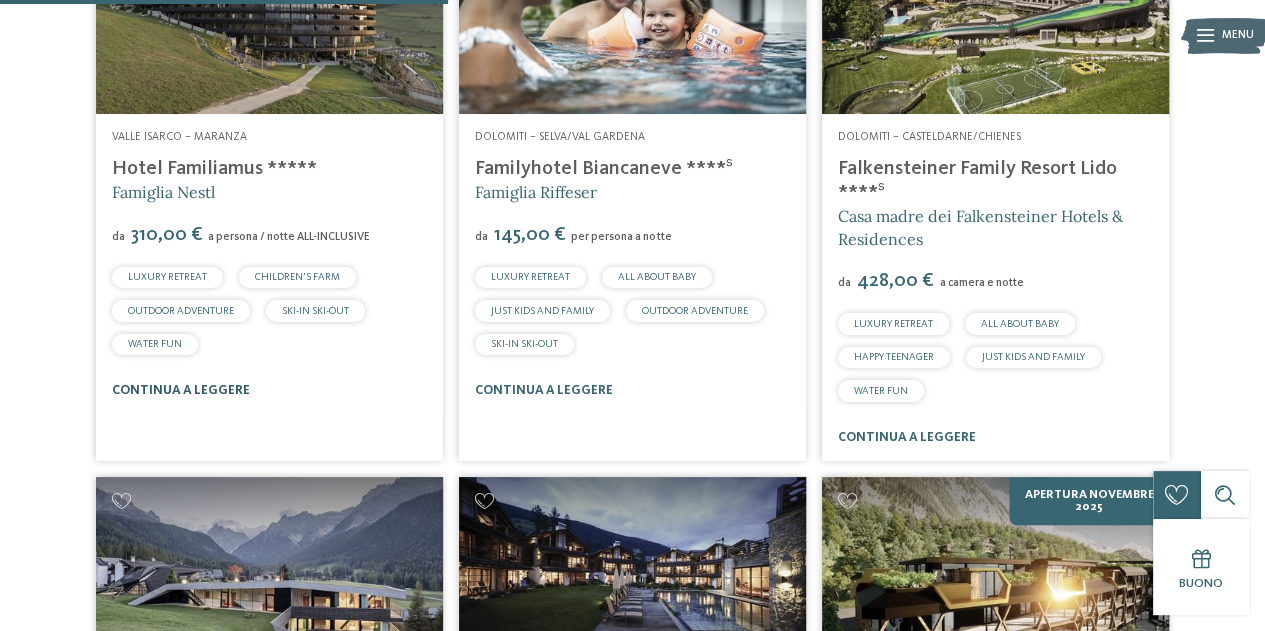 click on "continua a leggere" at bounding box center [181, 390] 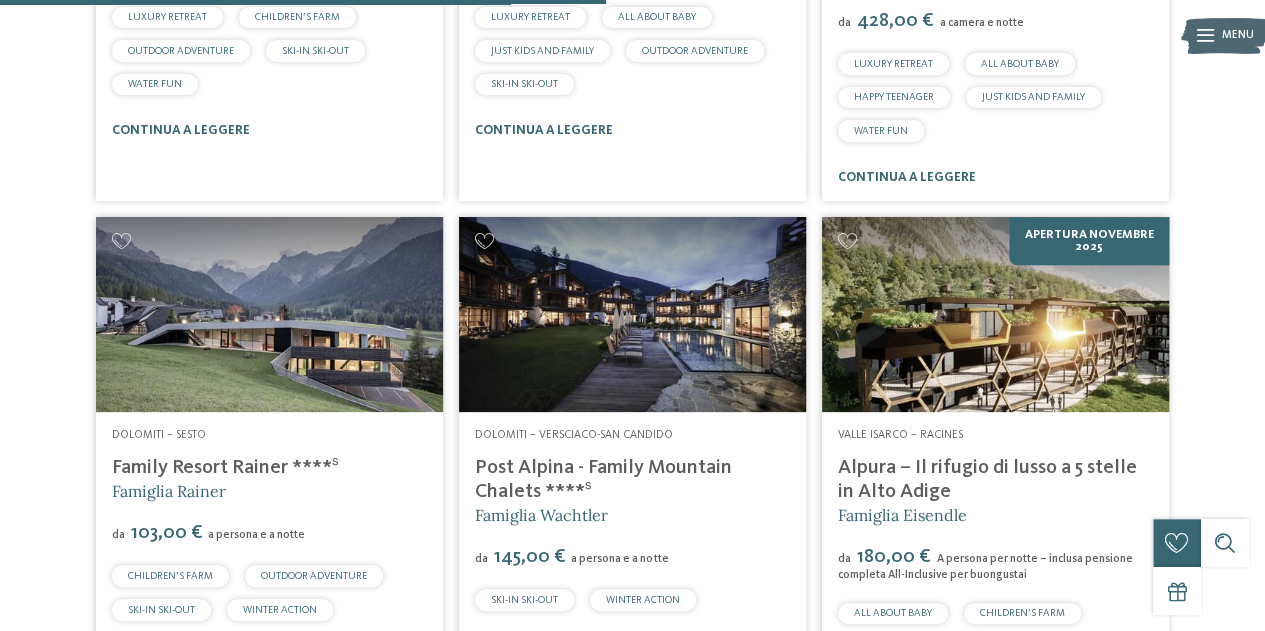 scroll, scrollTop: 1134, scrollLeft: 0, axis: vertical 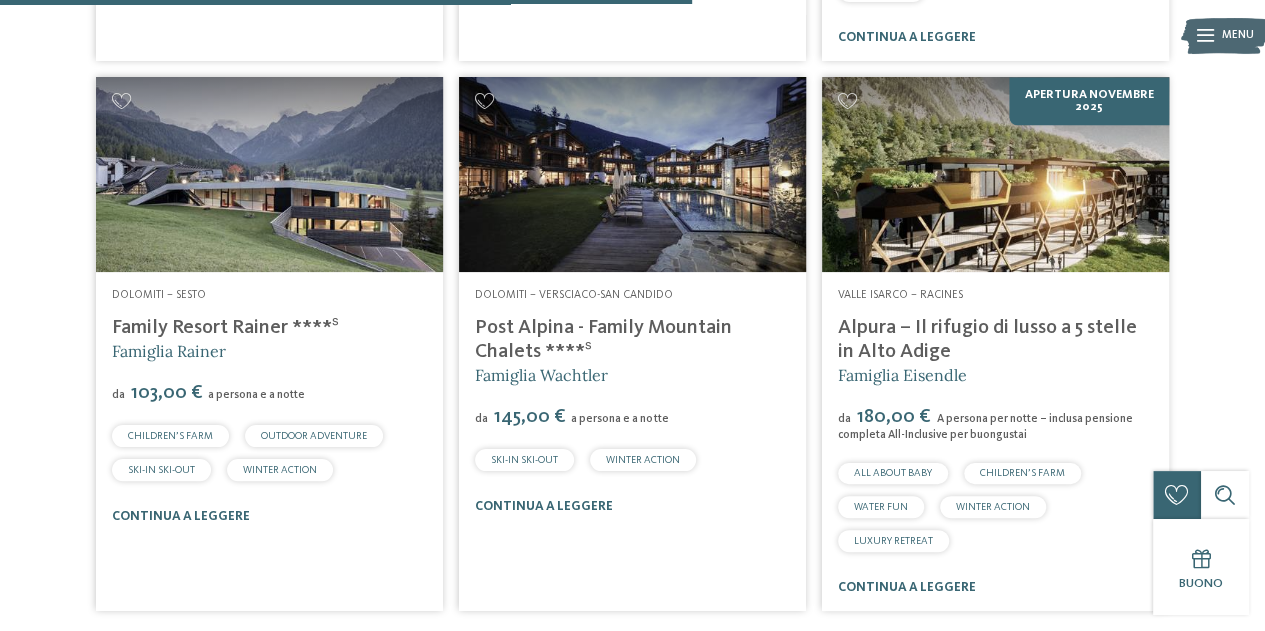 click on "Family Resort Rainer ****ˢ" at bounding box center [225, 328] 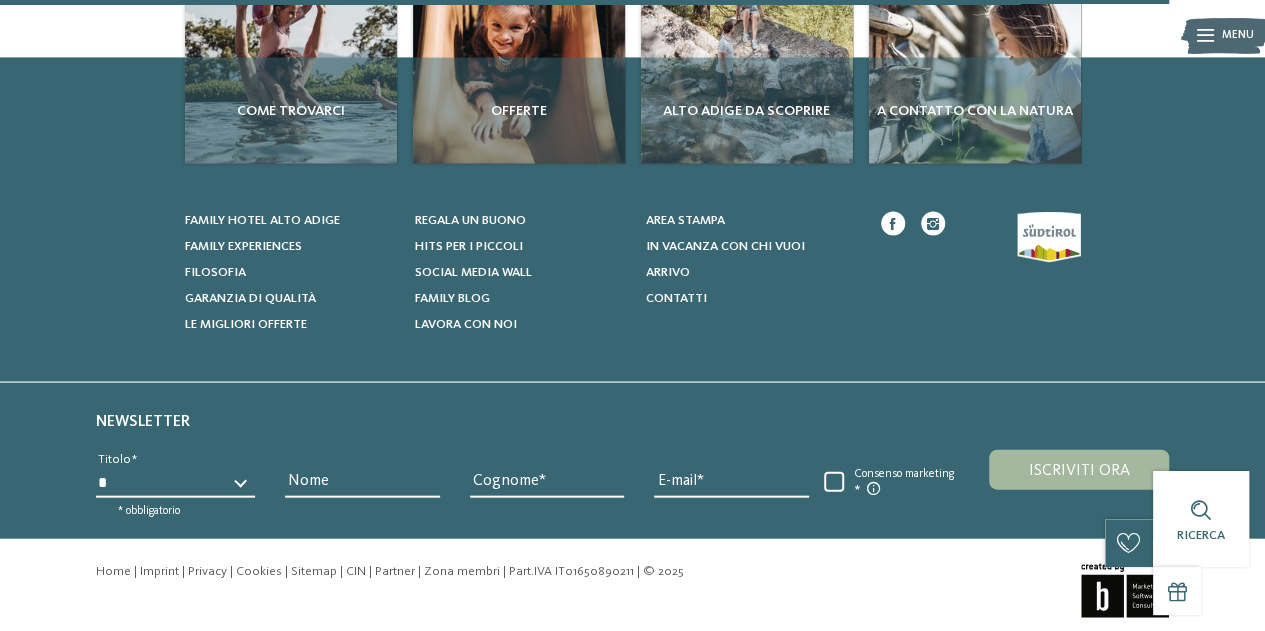 scroll, scrollTop: 2074, scrollLeft: 0, axis: vertical 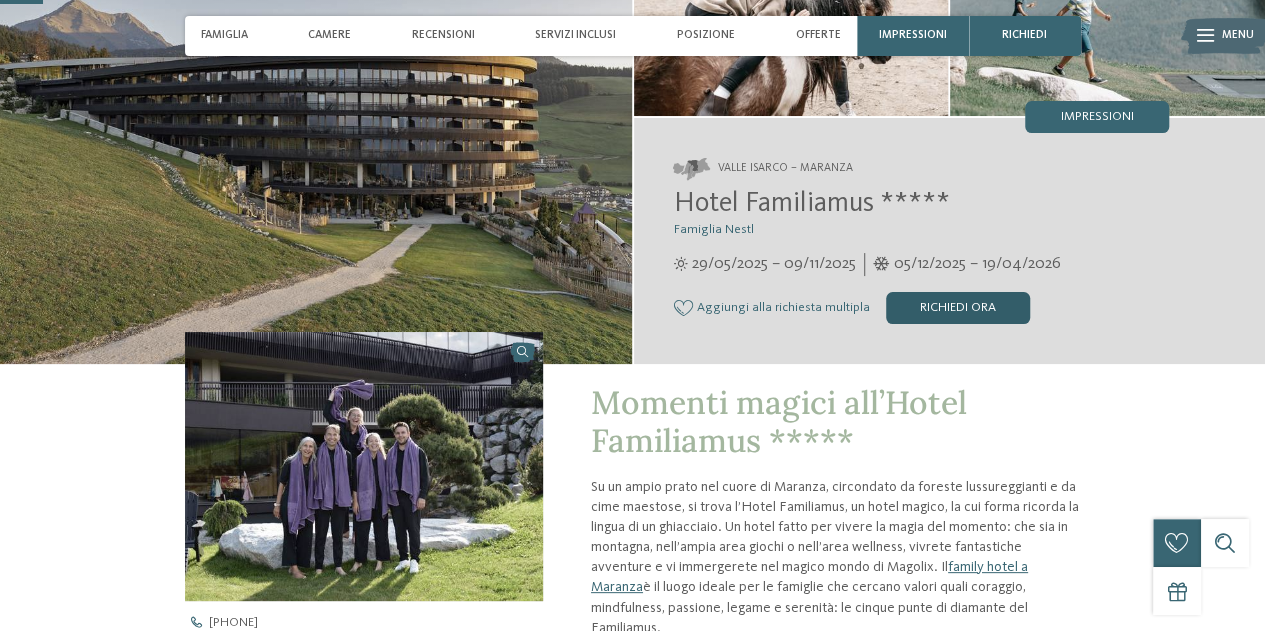 click on "Richiedi ora" at bounding box center [958, 308] 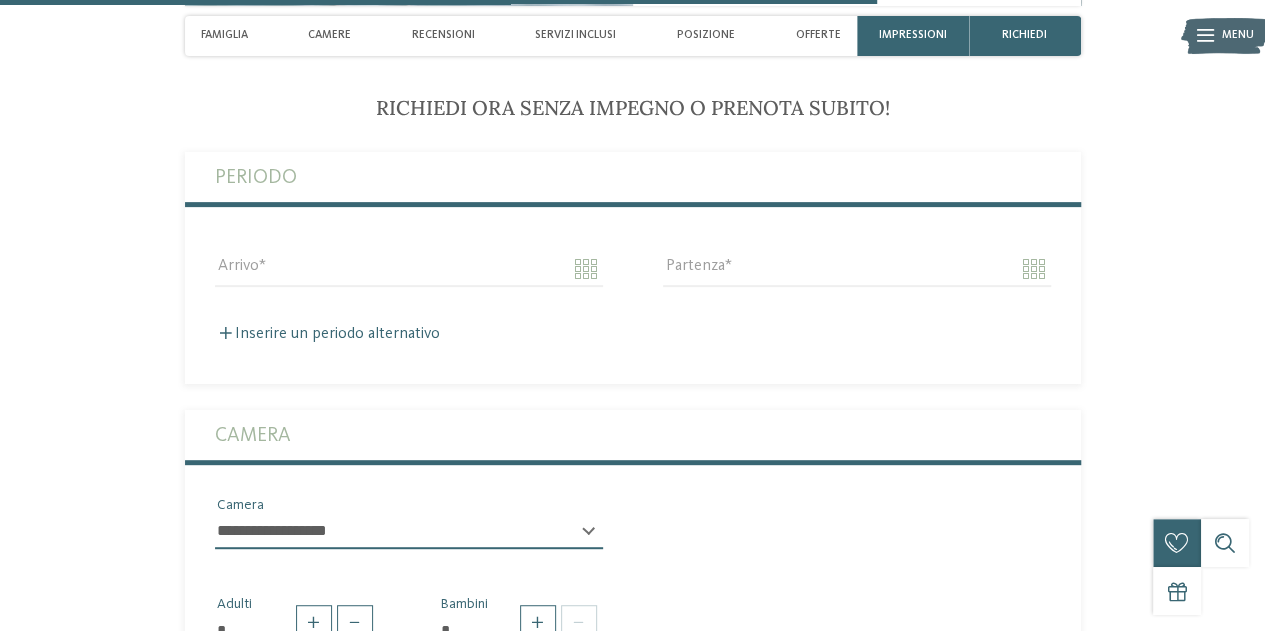 scroll, scrollTop: 4059, scrollLeft: 0, axis: vertical 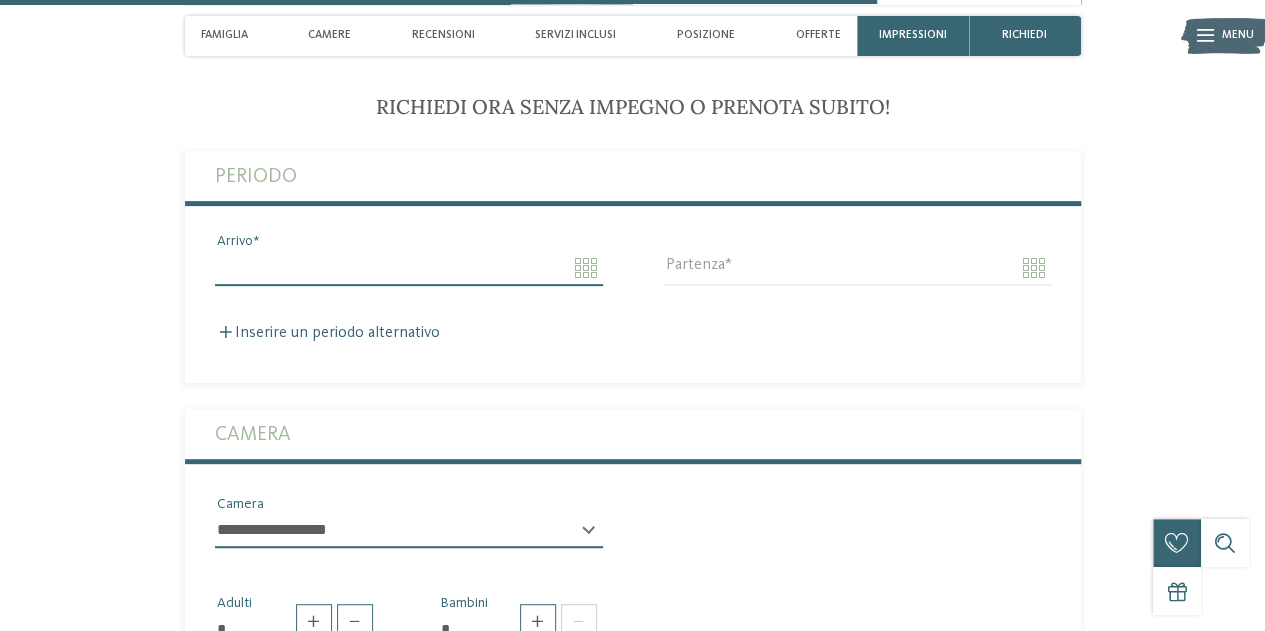 click on "Arrivo" at bounding box center [409, 268] 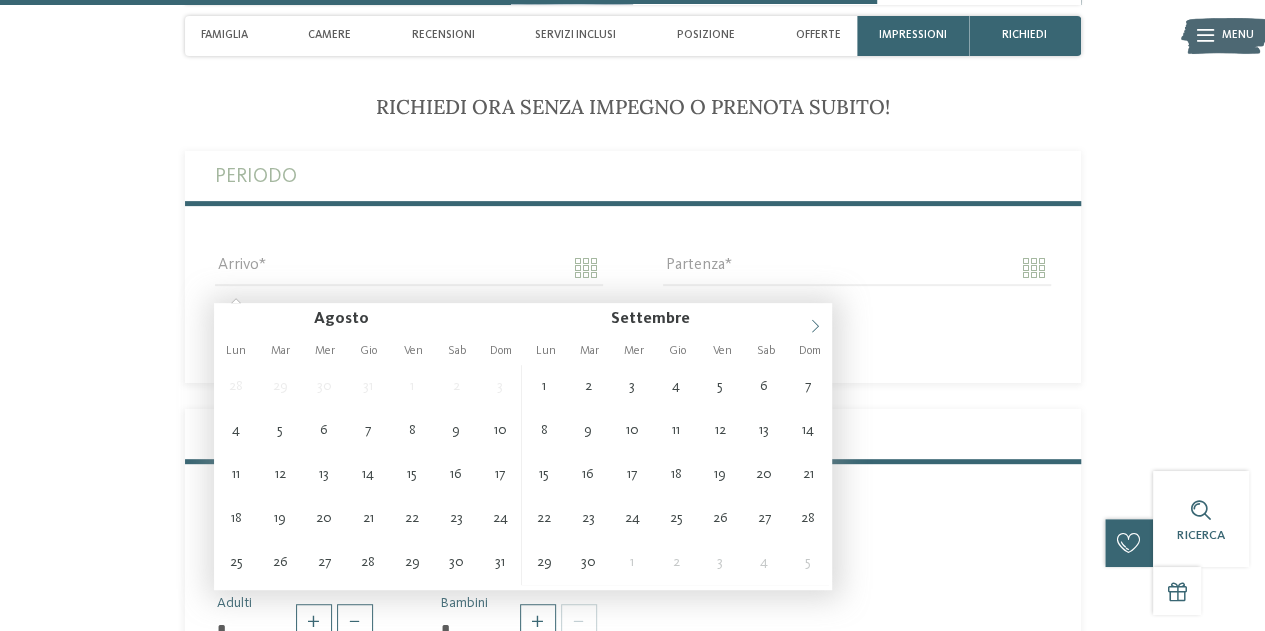 click 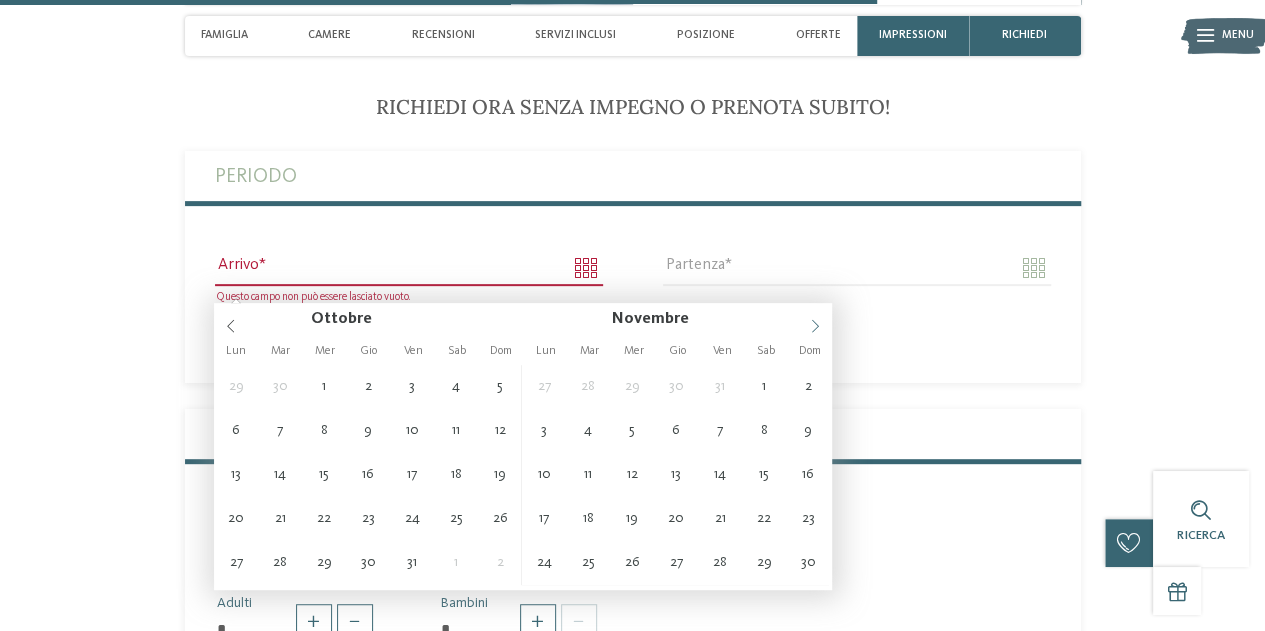 click 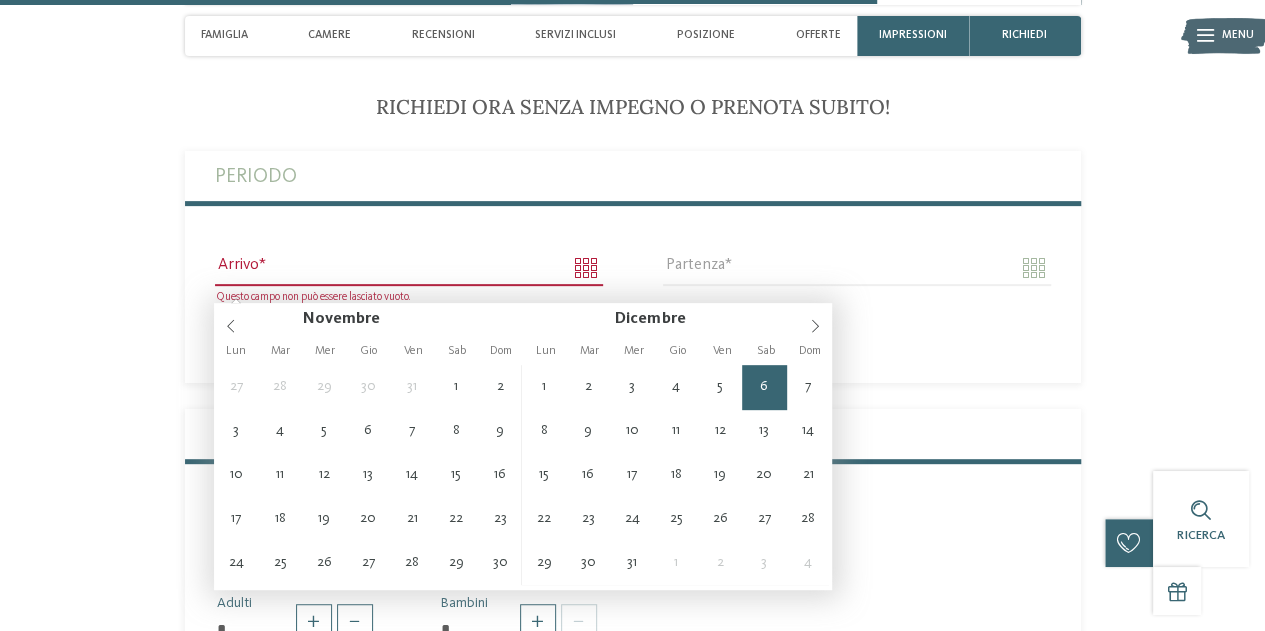 type on "**********" 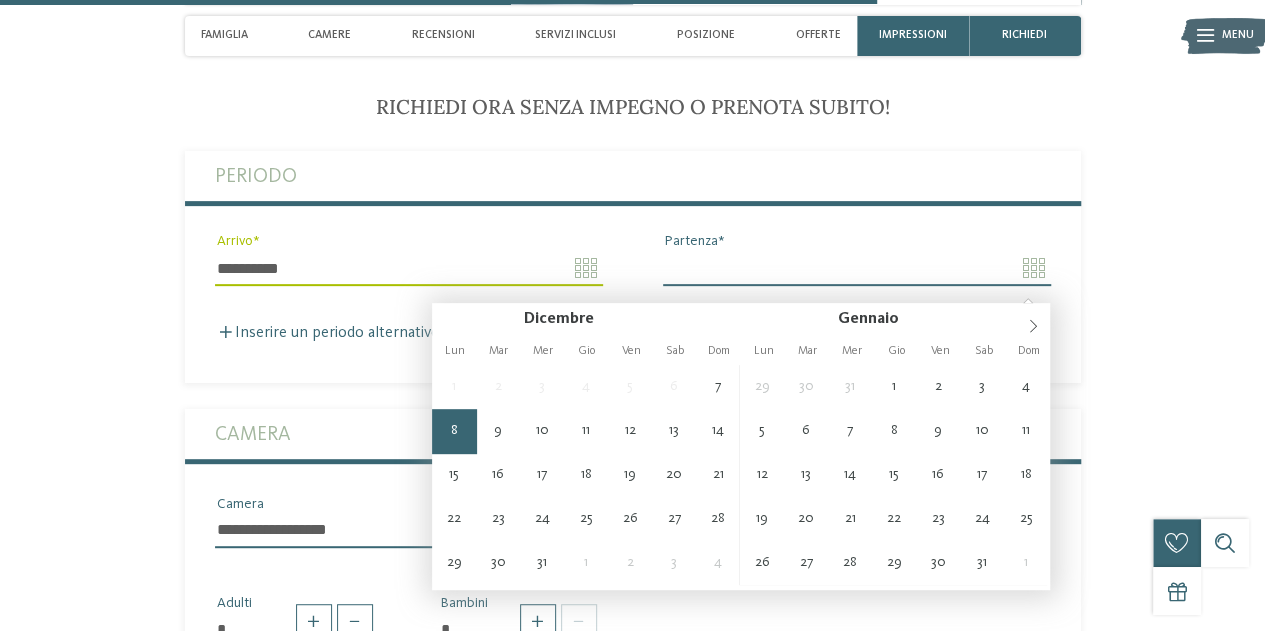 type on "**********" 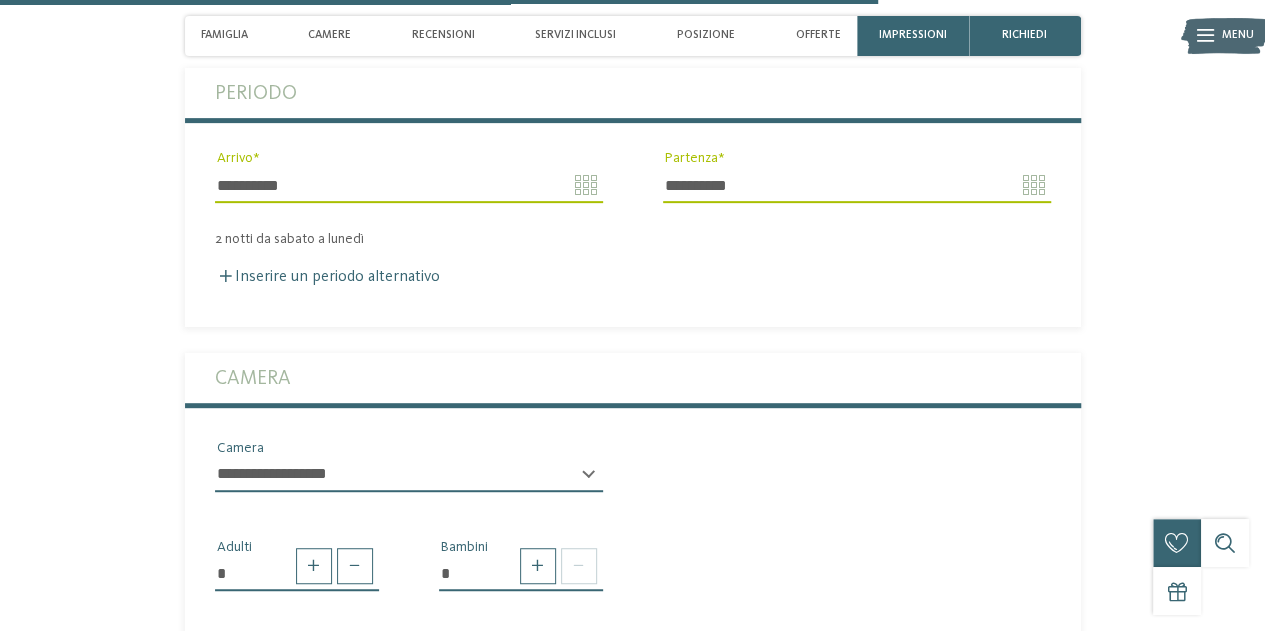 scroll, scrollTop: 4259, scrollLeft: 0, axis: vertical 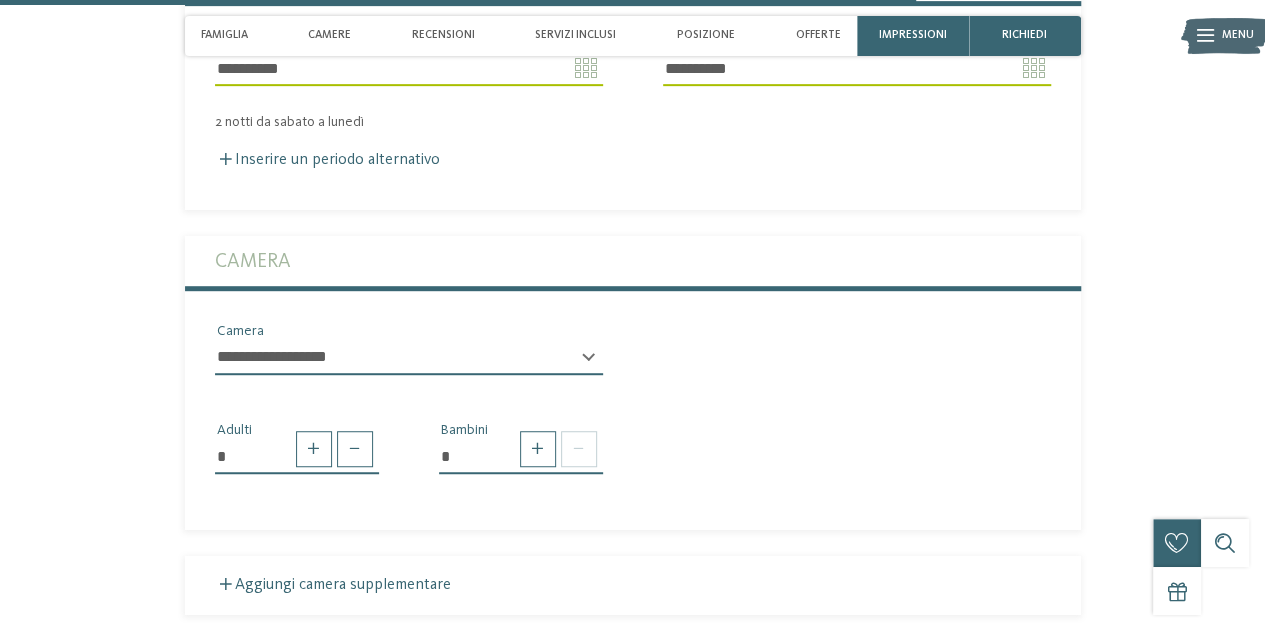 click on "**********" at bounding box center (409, 358) 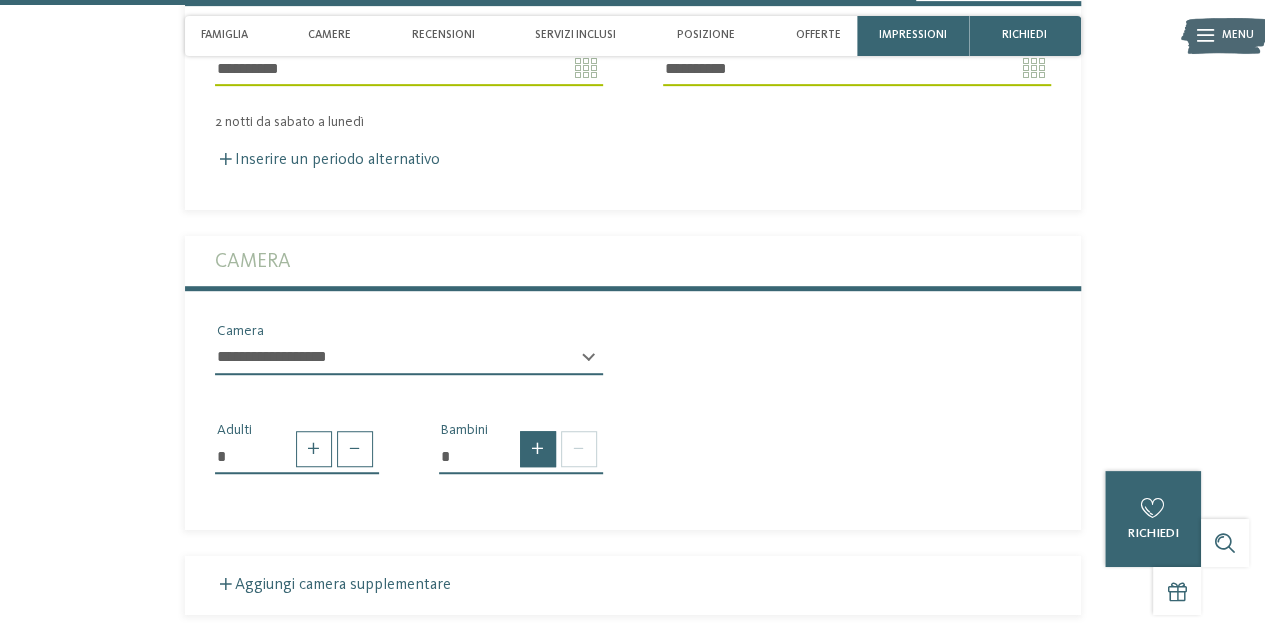 click at bounding box center [538, 449] 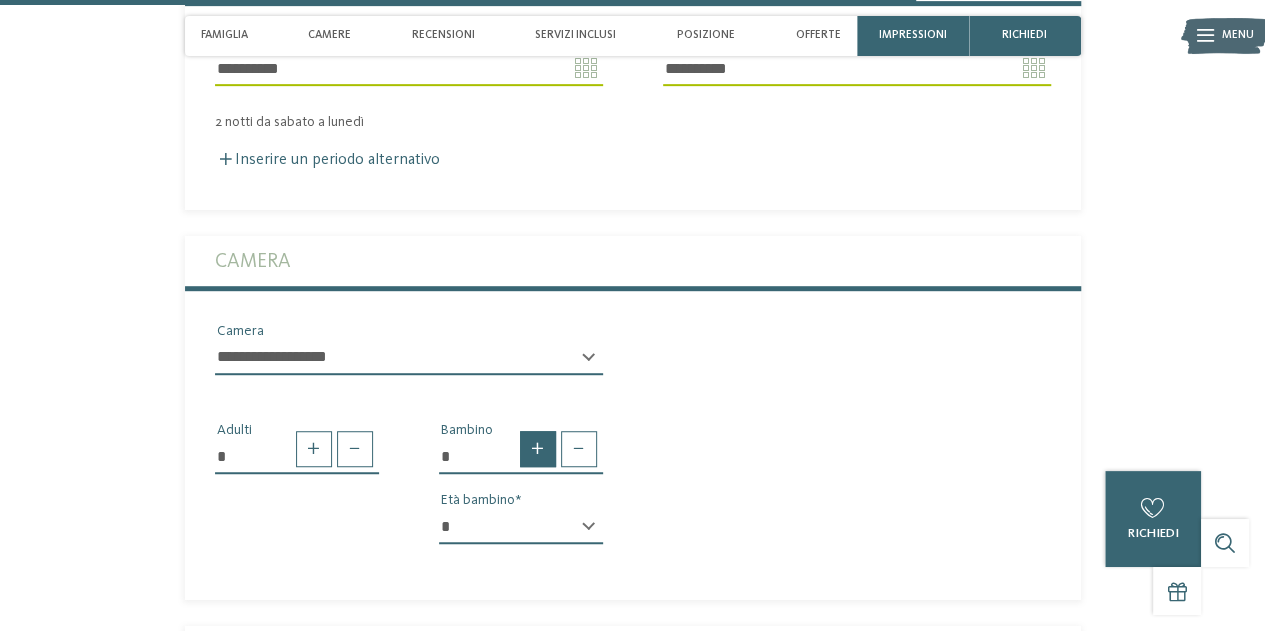 click at bounding box center [538, 449] 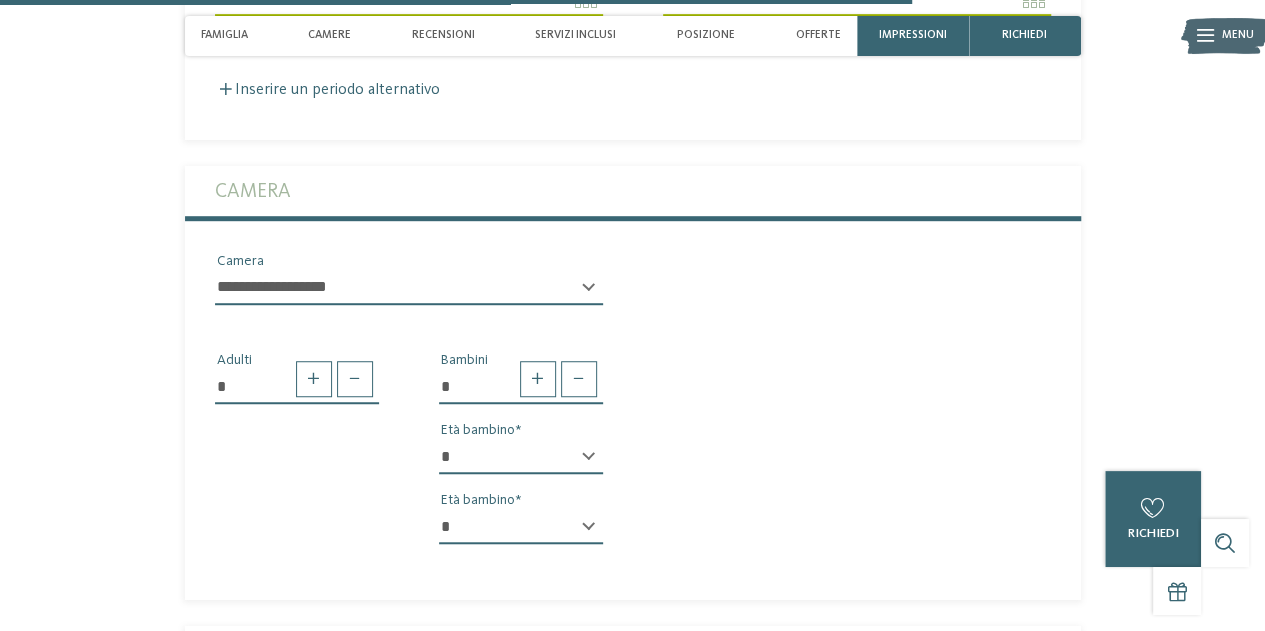 scroll, scrollTop: 4359, scrollLeft: 0, axis: vertical 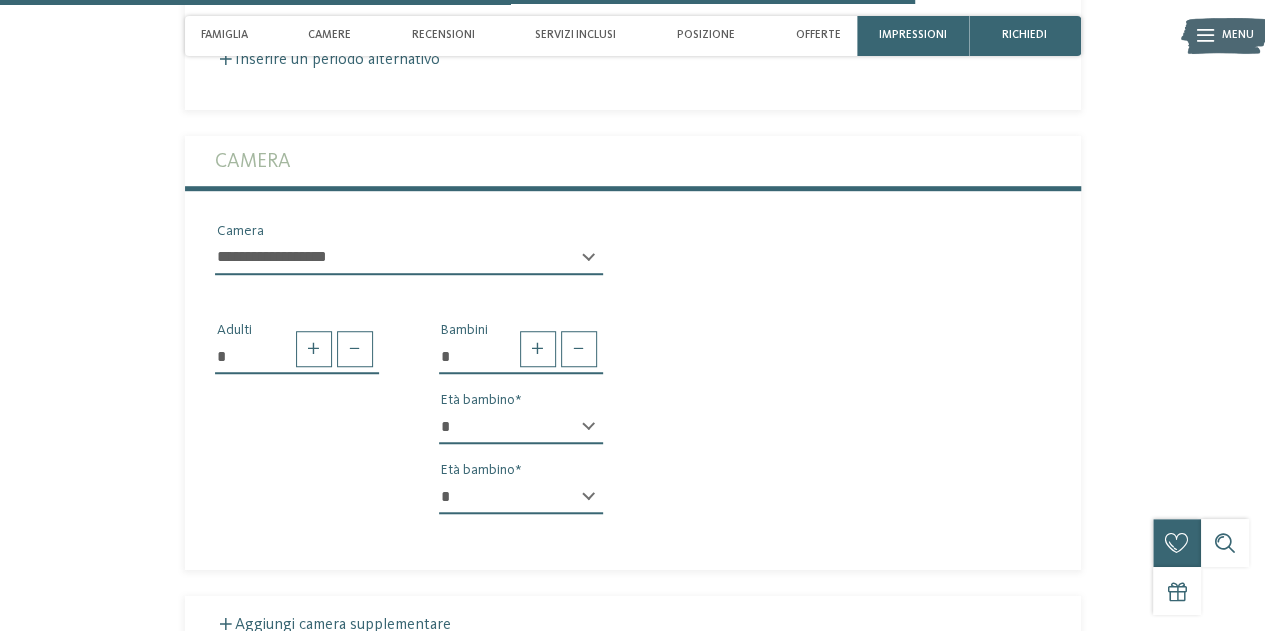 drag, startPoint x: 552, startPoint y: 452, endPoint x: 545, endPoint y: 436, distance: 17.464249 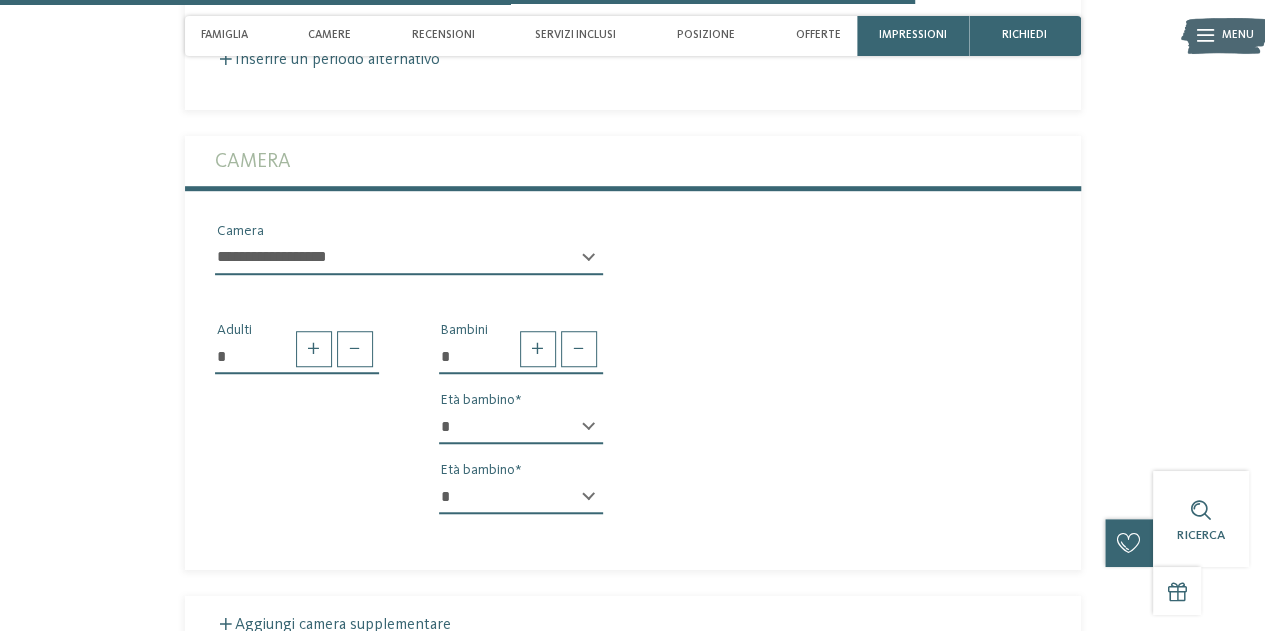 click on "* * * * * * * * * * * ** ** ** ** ** ** ** **" at bounding box center [521, 497] 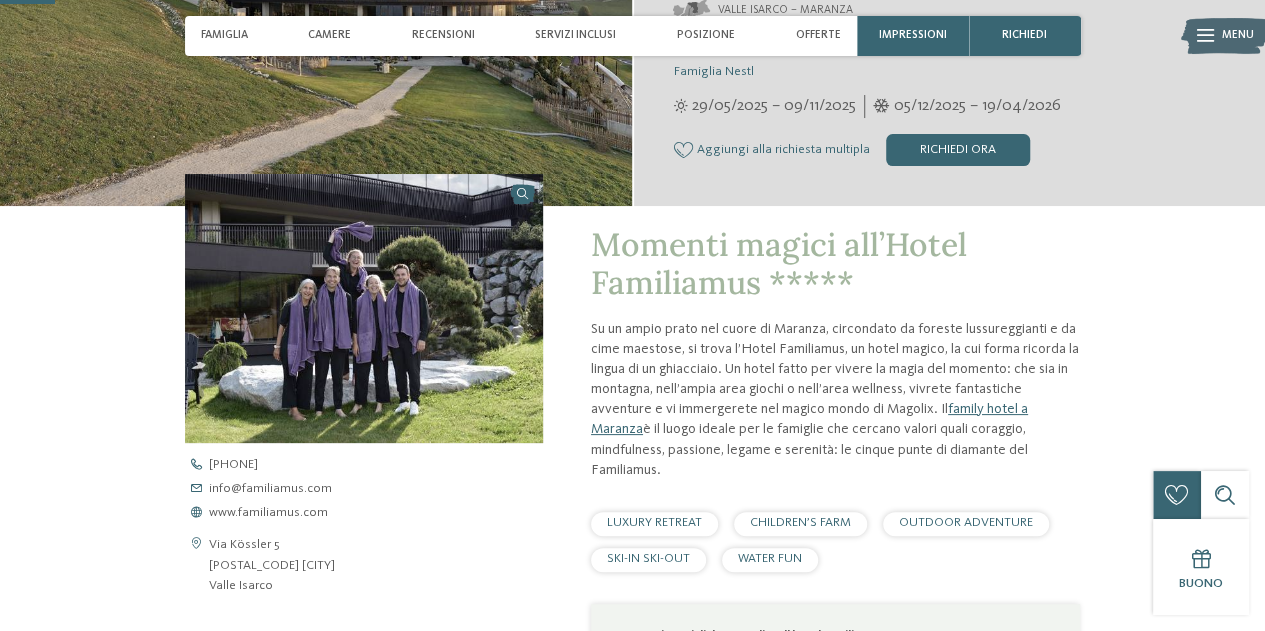 scroll, scrollTop: 0, scrollLeft: 0, axis: both 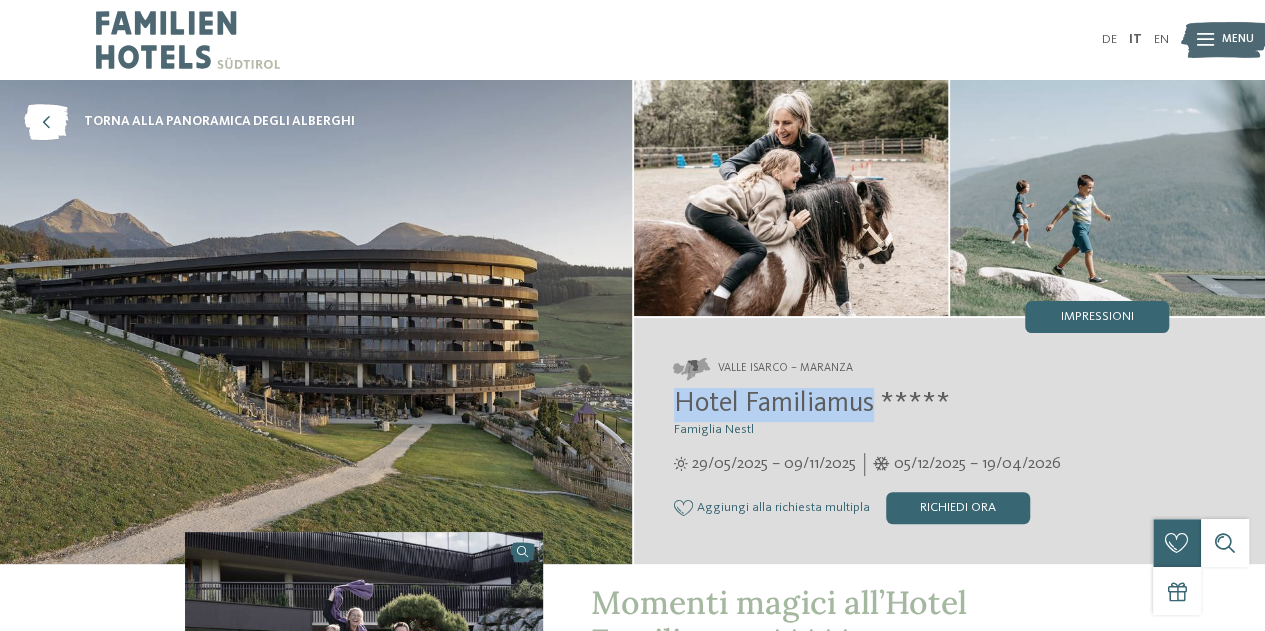 drag, startPoint x: 677, startPoint y: 404, endPoint x: 871, endPoint y: 402, distance: 194.01031 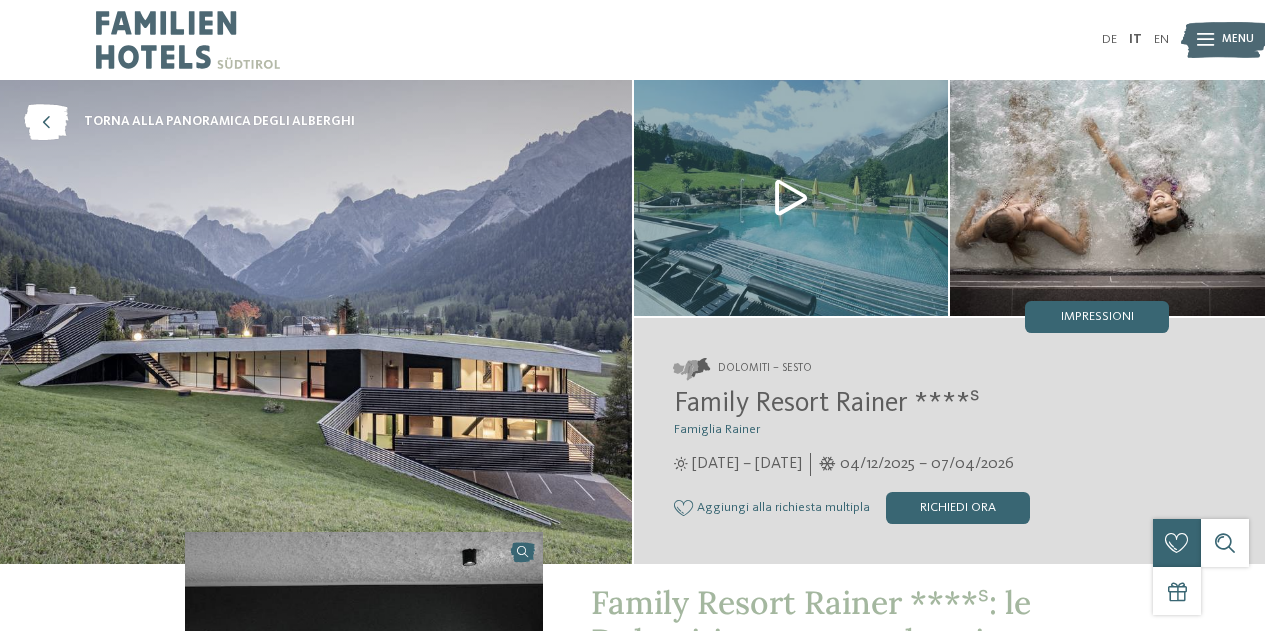 scroll, scrollTop: 0, scrollLeft: 0, axis: both 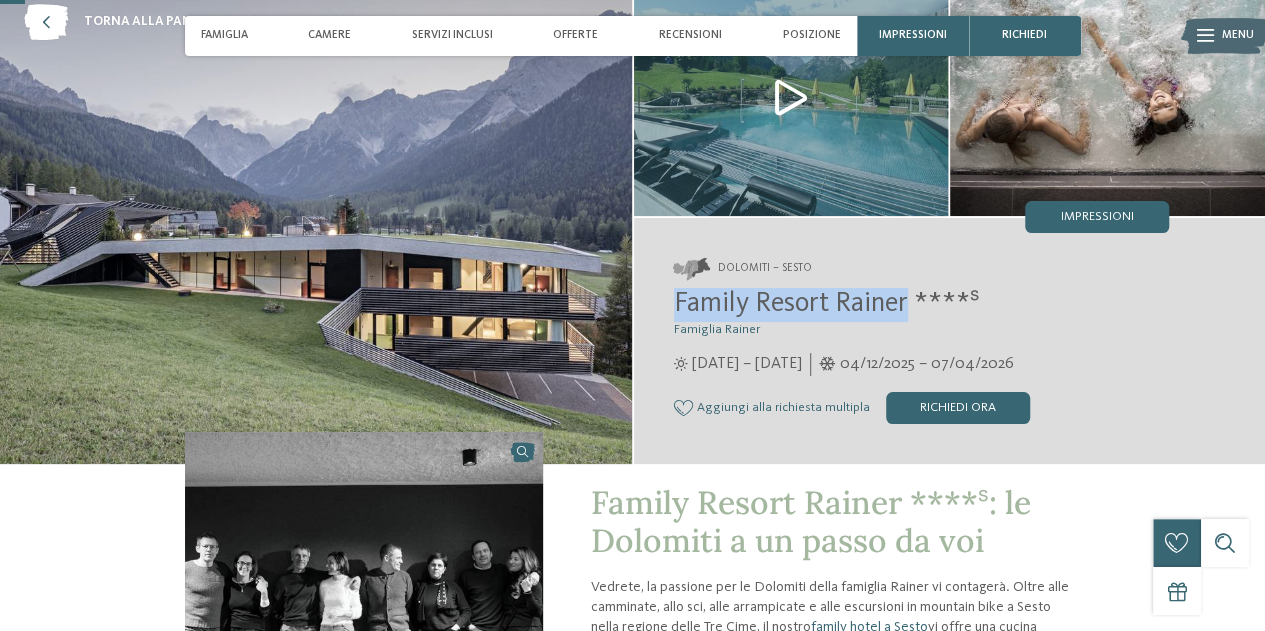 drag, startPoint x: 676, startPoint y: 303, endPoint x: 902, endPoint y: 305, distance: 226.00885 